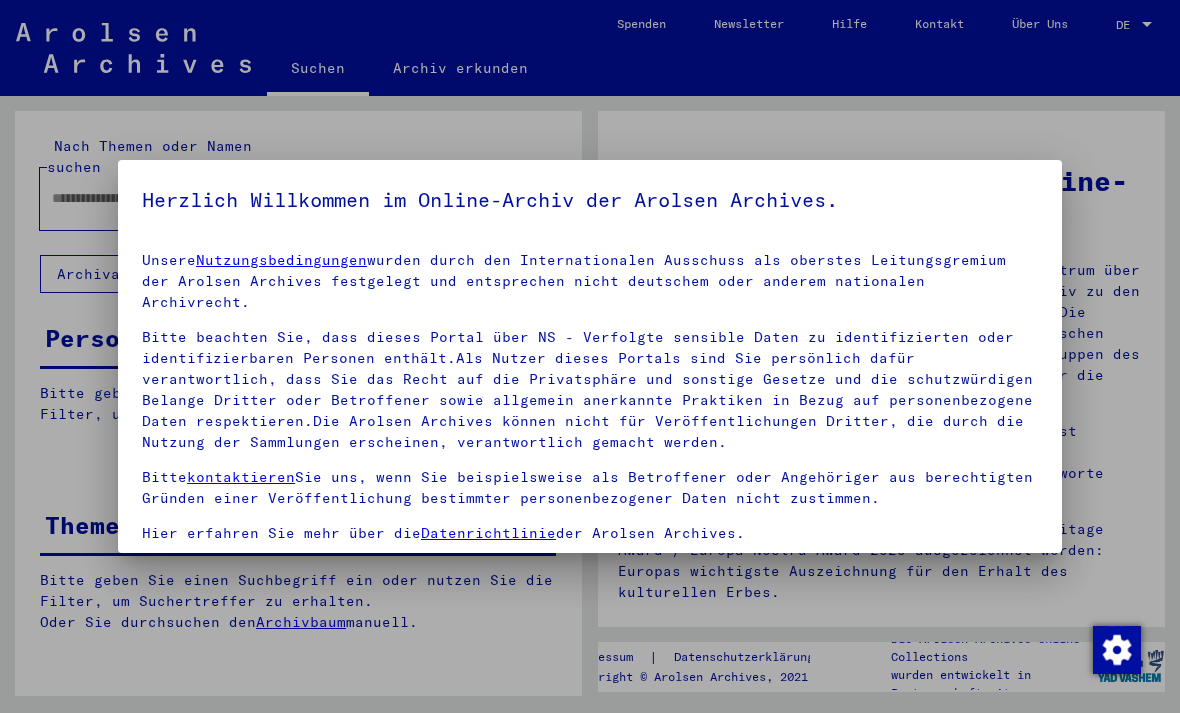 type on "********" 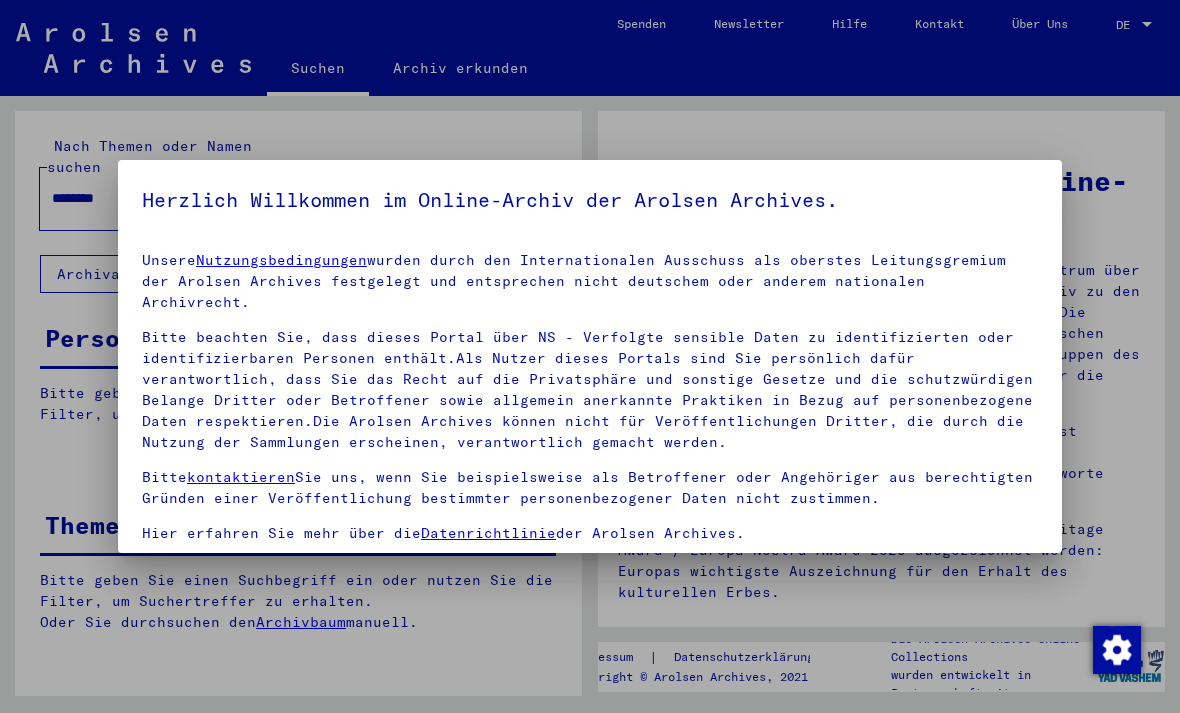 scroll, scrollTop: 0, scrollLeft: 0, axis: both 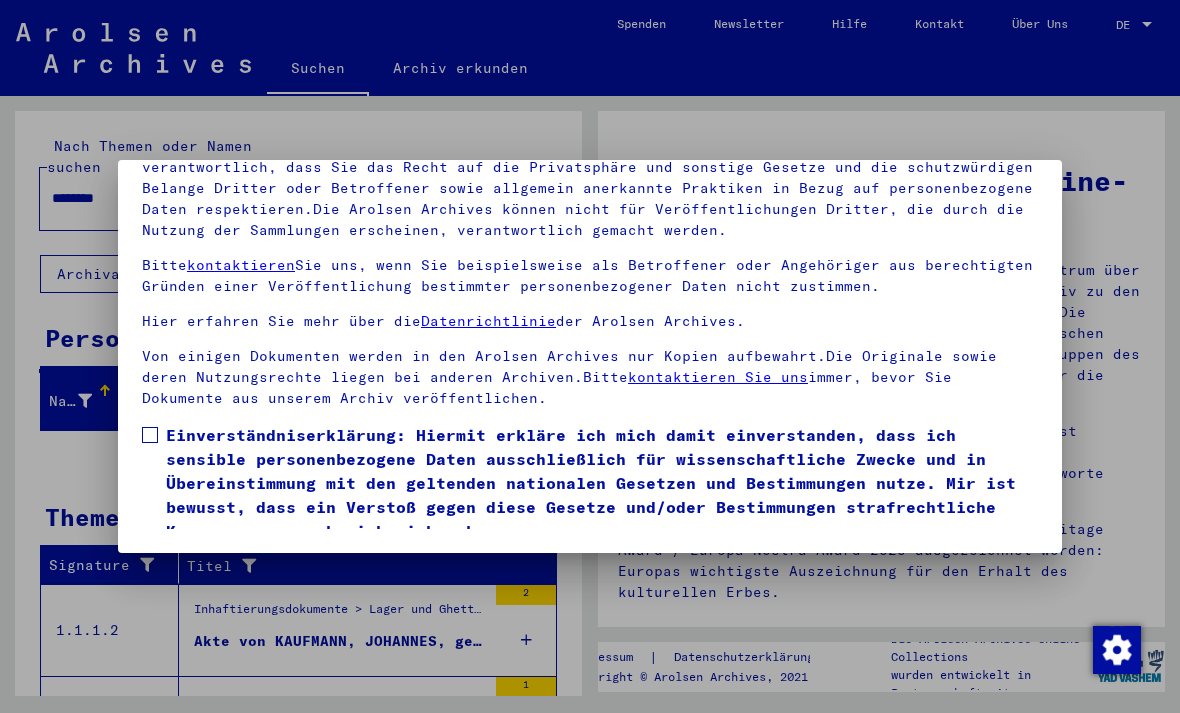click on "Einverständniserklärung: Hiermit erkläre ich mich damit einverstanden, dass ich sensible personenbezogene Daten ausschließlich für wissenschaftliche Zwecke und in Übereinstimmung mit den geltenden nationalen Gesetzen und Bestimmungen nutze. Mir ist bewusst, dass ein Verstoß gegen diese Gesetze und/oder Bestimmungen strafrechtliche Konsequenzen nach sich ziehen kann." at bounding box center (590, 483) 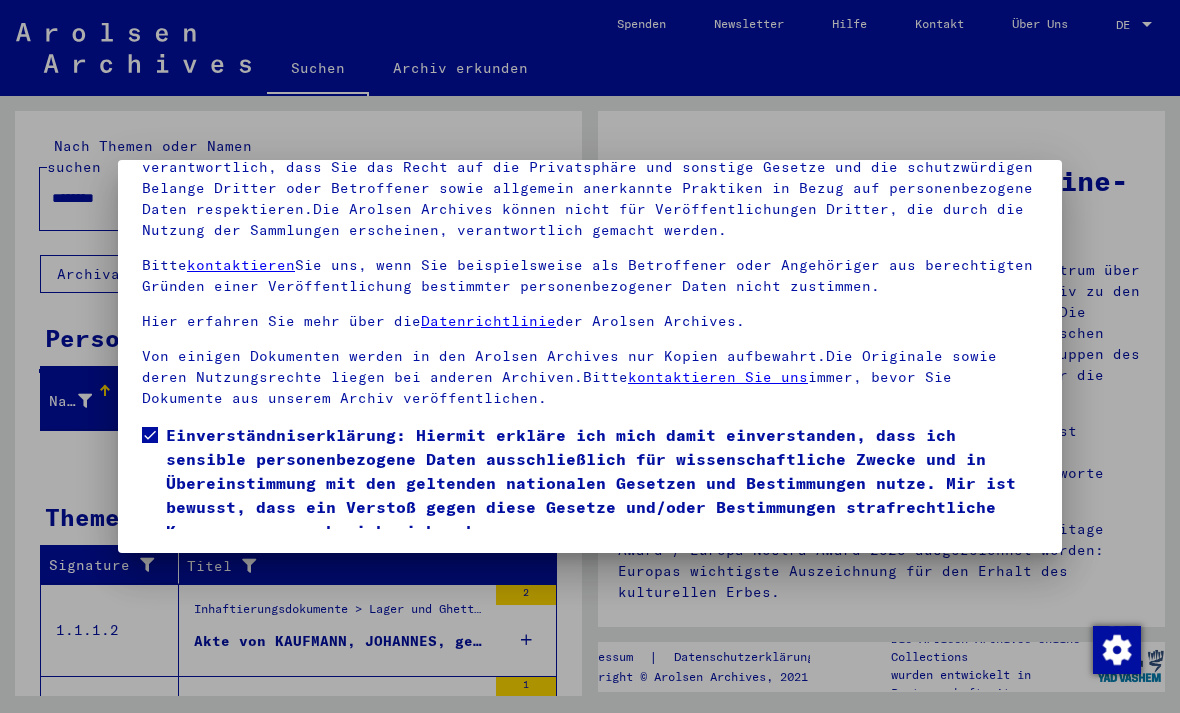 click on "Ich stimme zu" at bounding box center (217, 572) 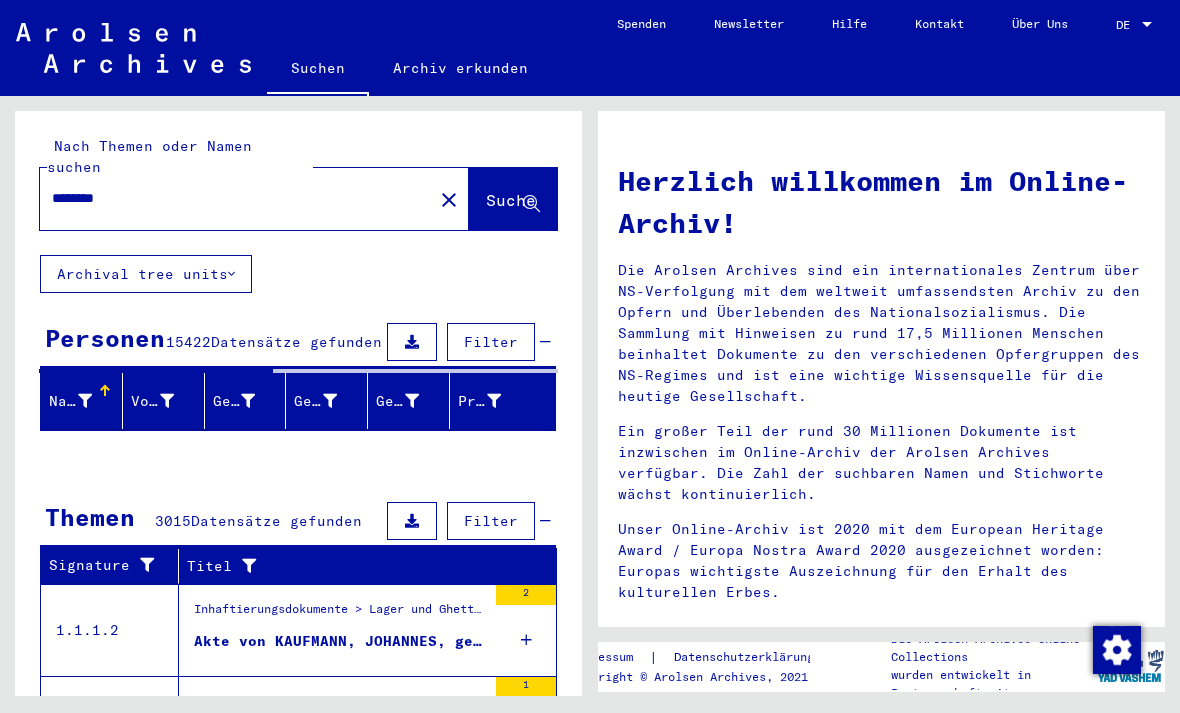 scroll, scrollTop: 0, scrollLeft: 0, axis: both 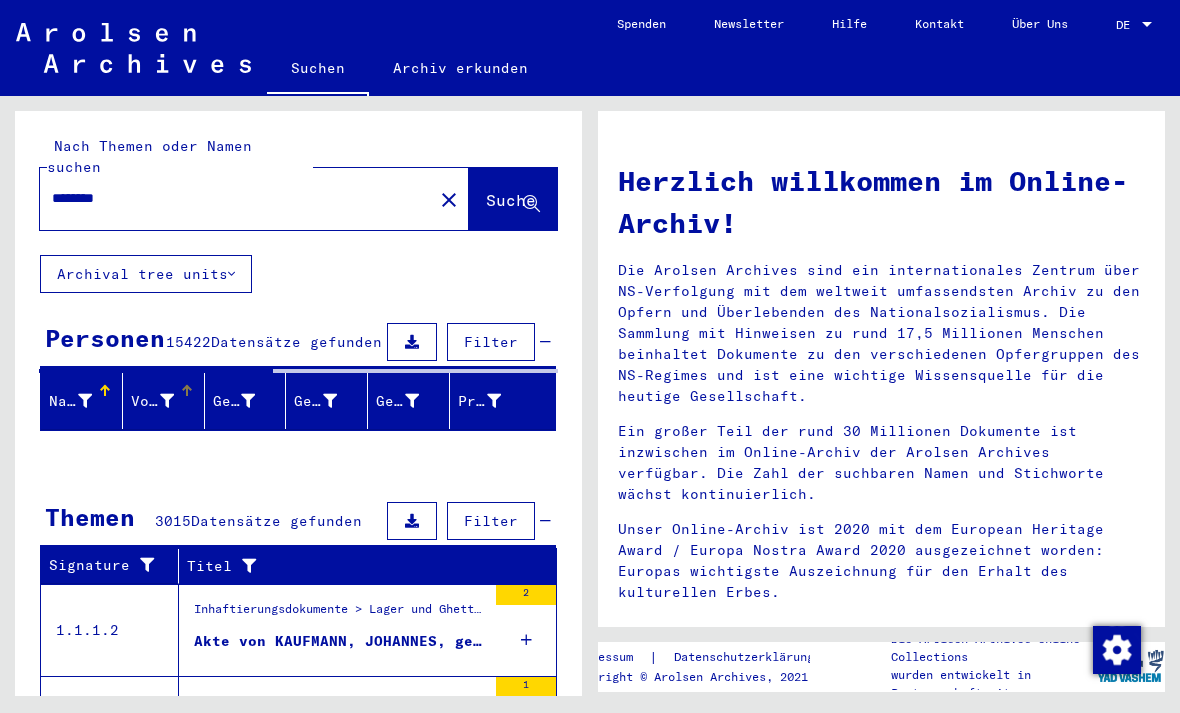 click at bounding box center (167, 401) 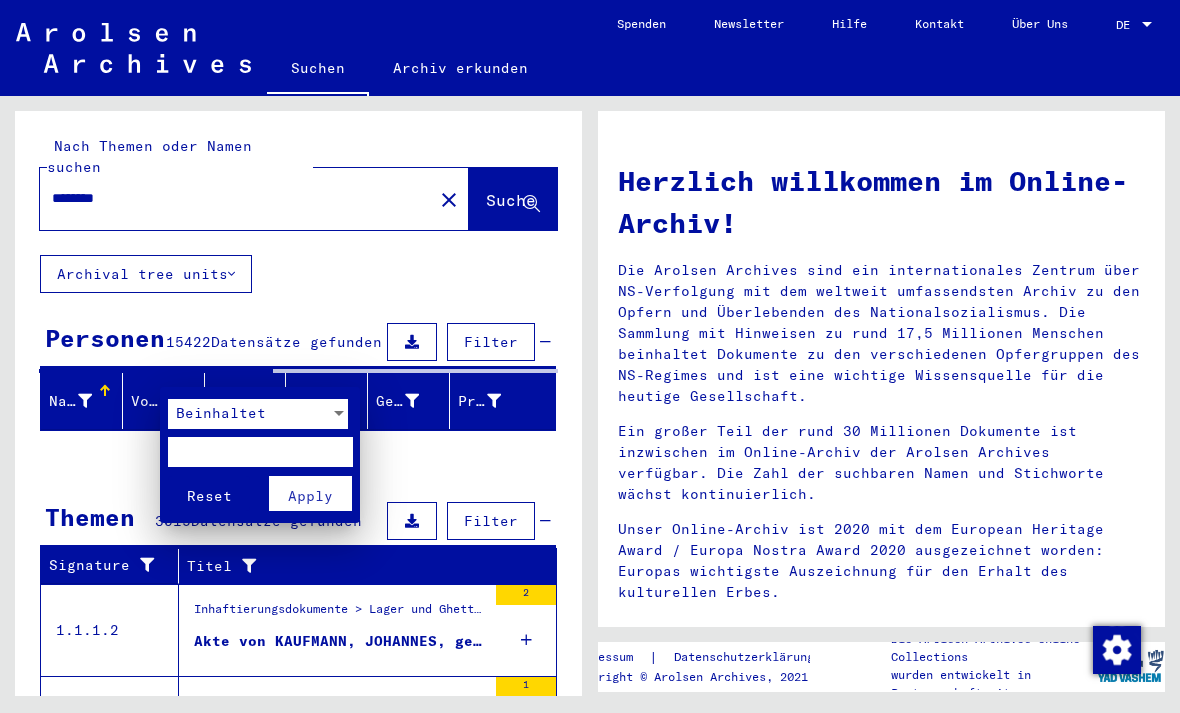 click at bounding box center (260, 452) 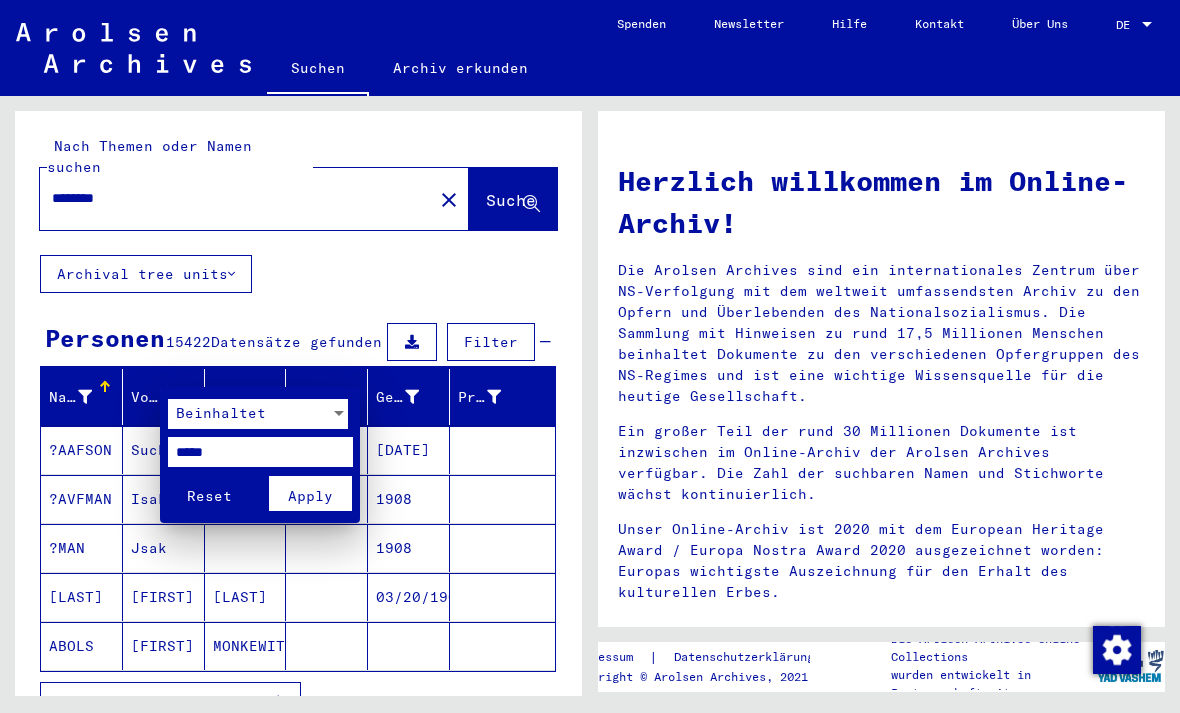 type on "*****" 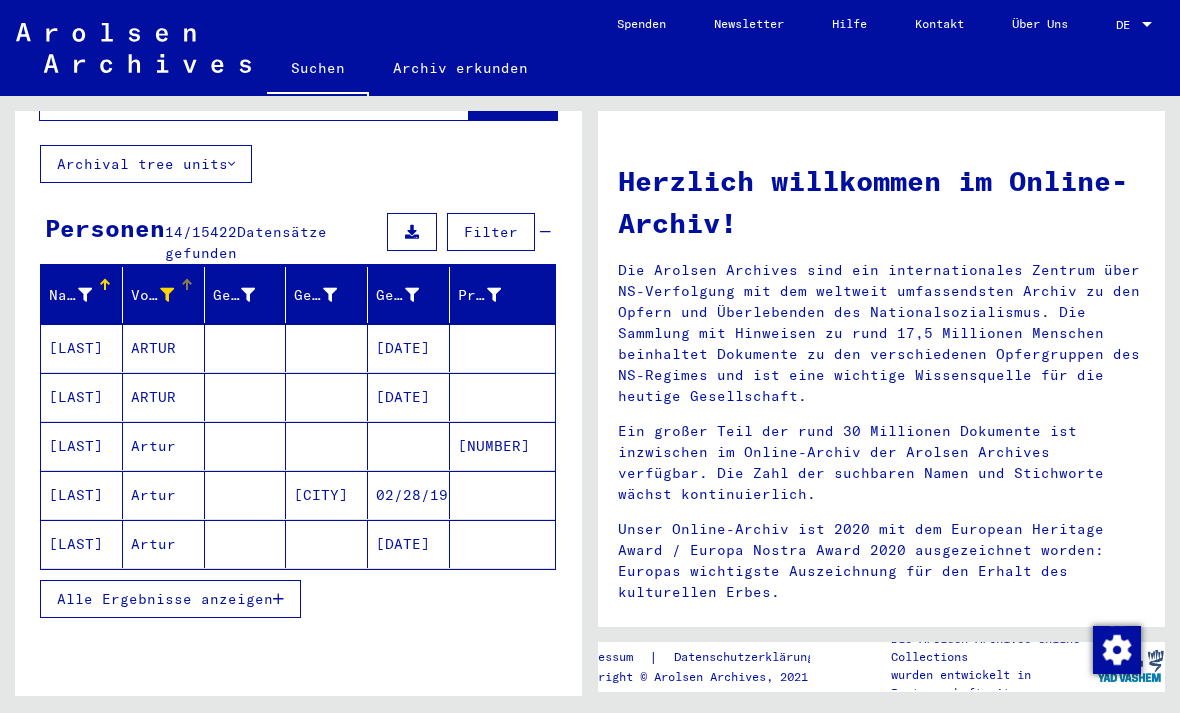 scroll, scrollTop: 113, scrollLeft: 0, axis: vertical 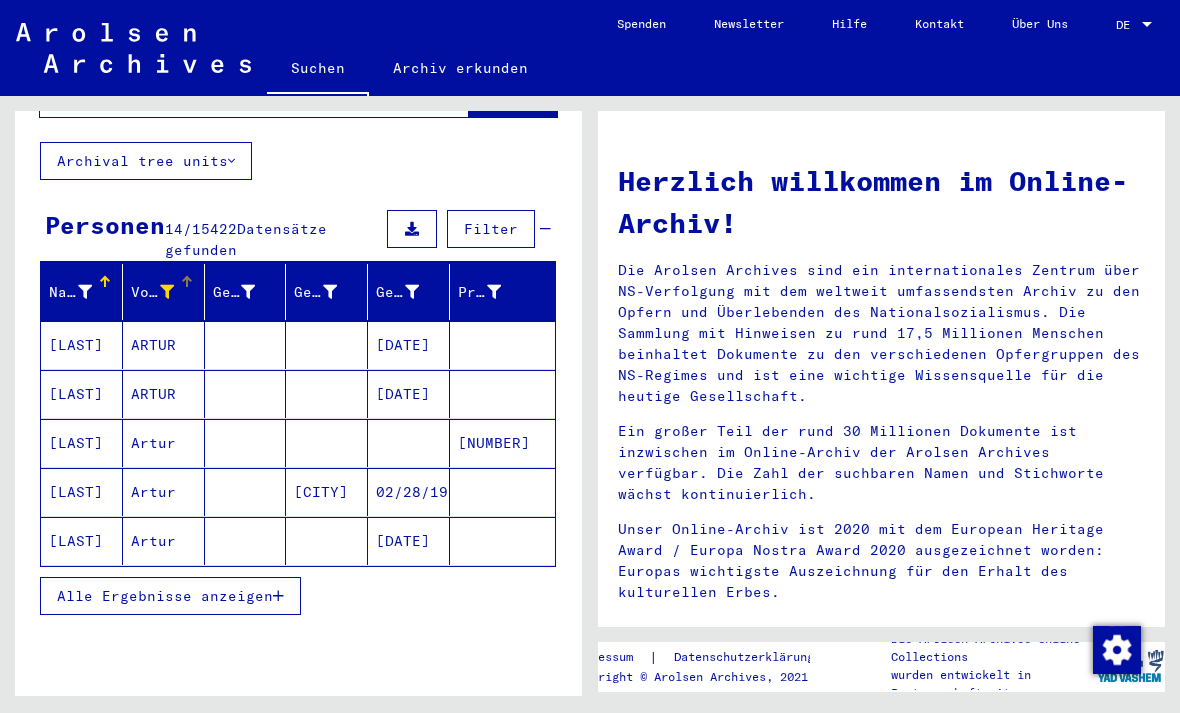 click on "Alle Ergebnisse anzeigen" at bounding box center (165, 596) 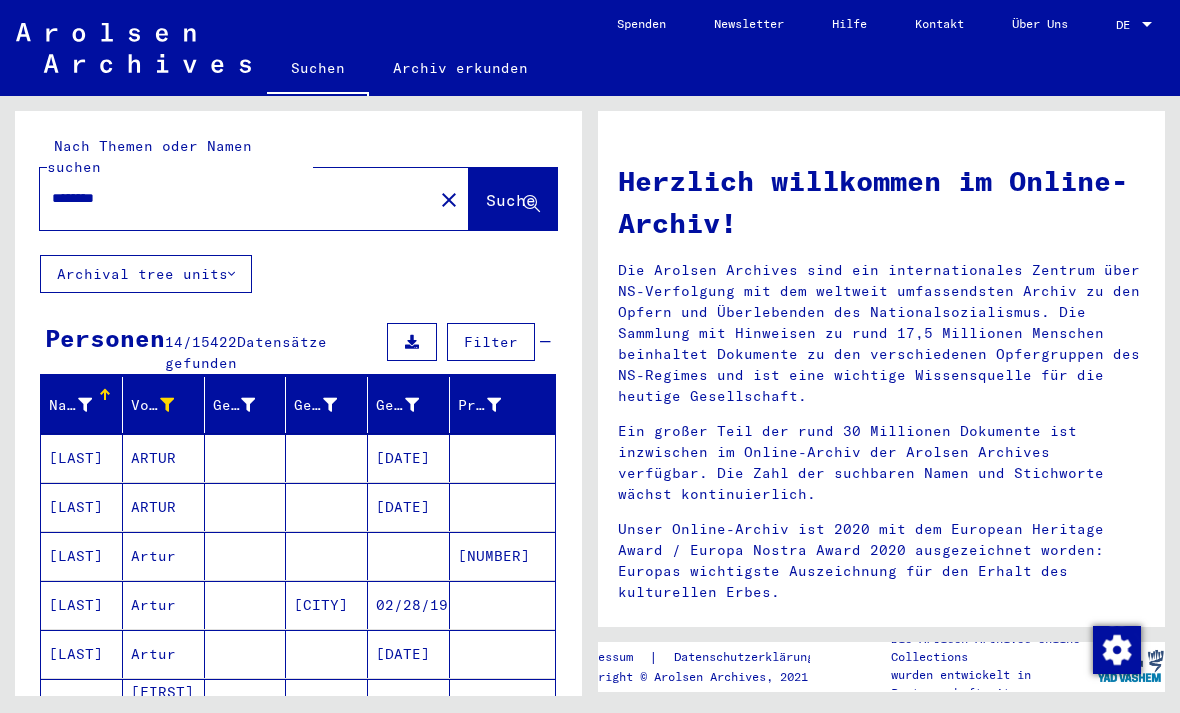 scroll, scrollTop: 0, scrollLeft: 0, axis: both 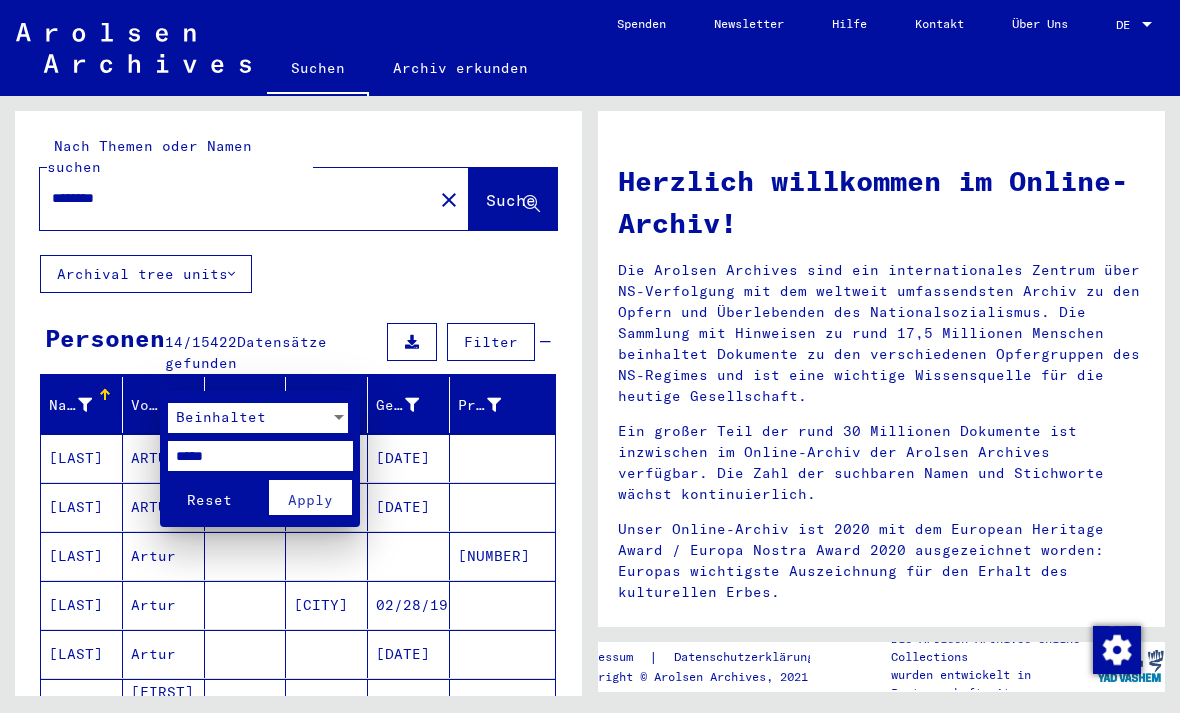 click on "*****" at bounding box center (260, 456) 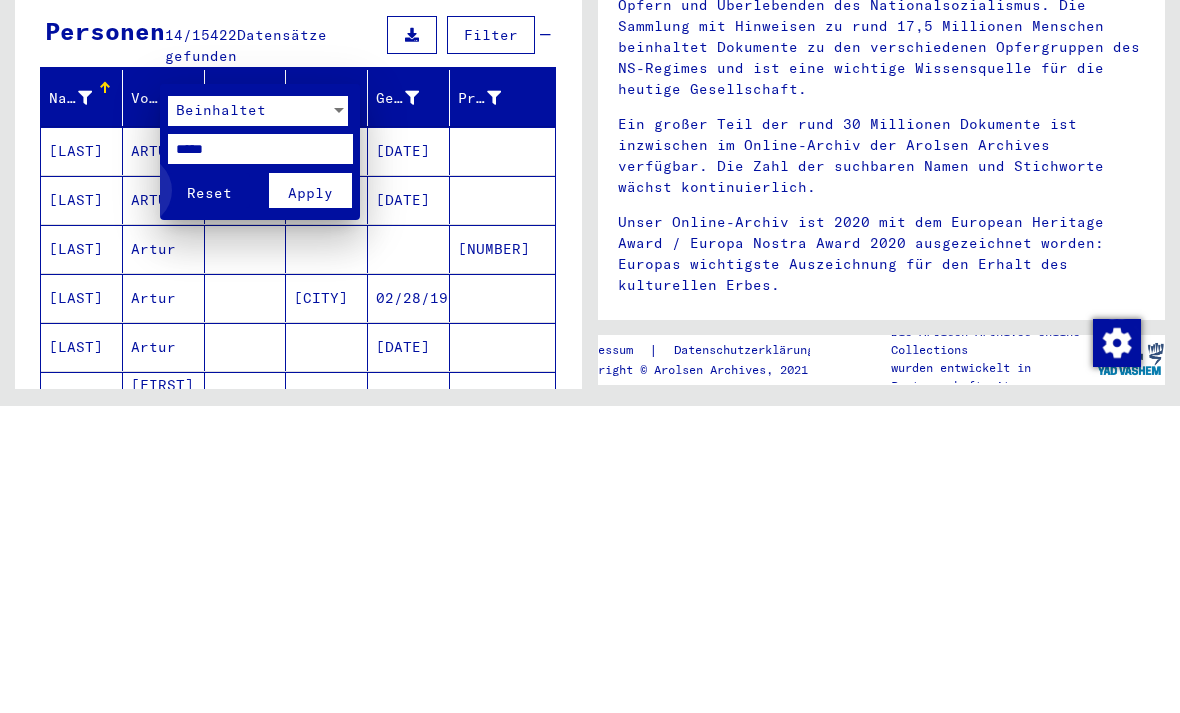 click on "Reset" at bounding box center (209, 497) 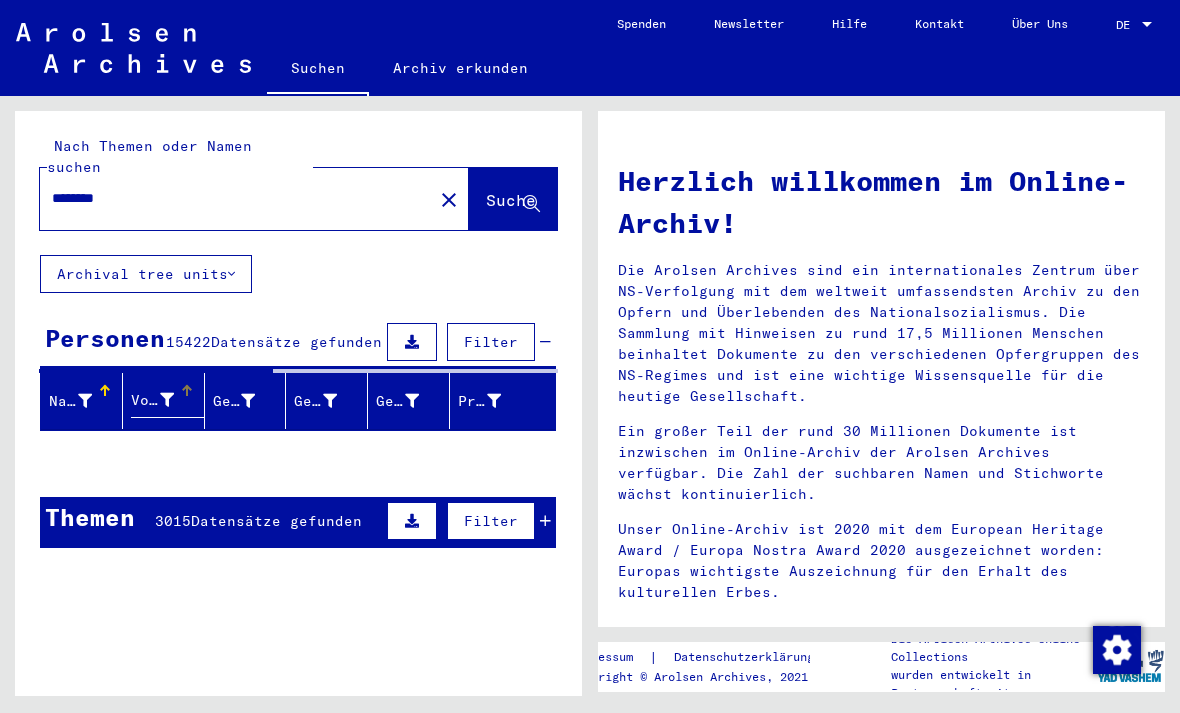 click at bounding box center [167, 400] 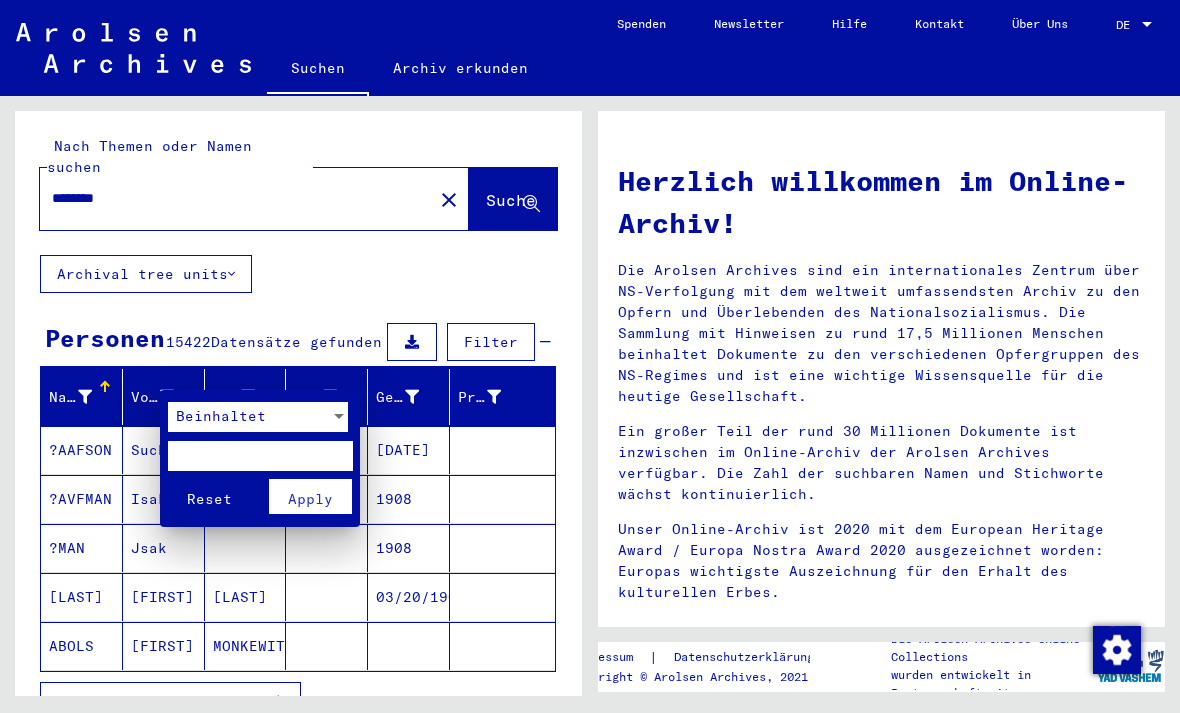 click at bounding box center [260, 456] 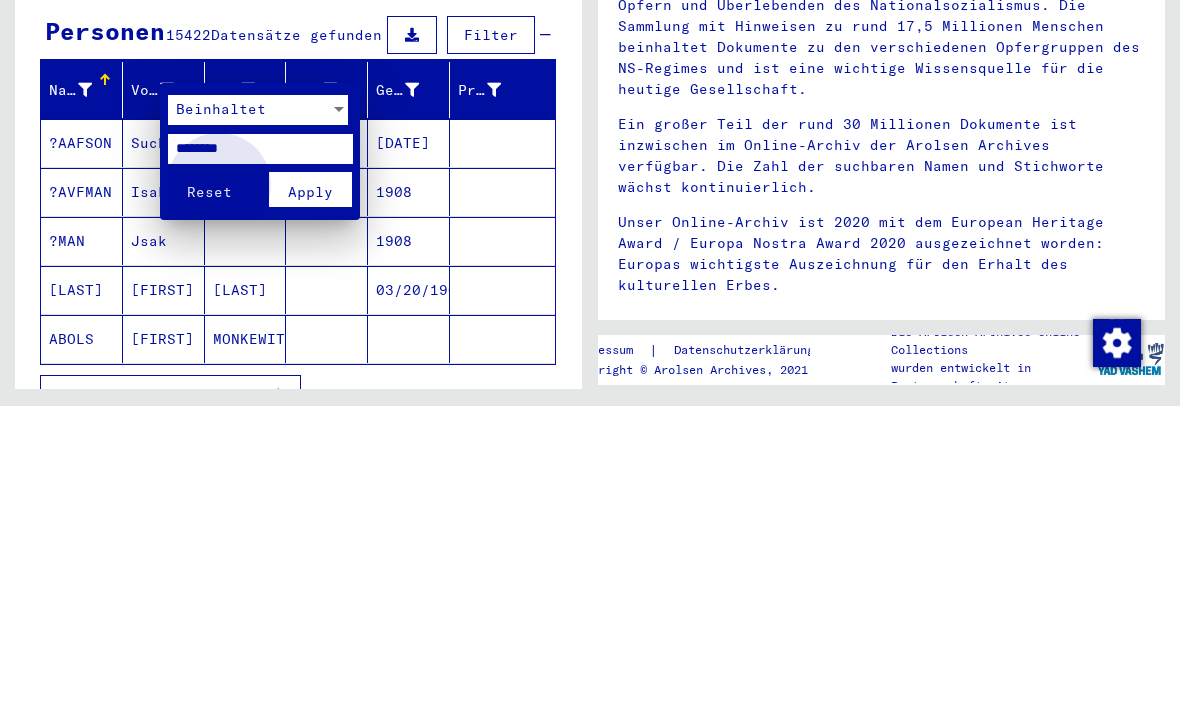 type on "*******" 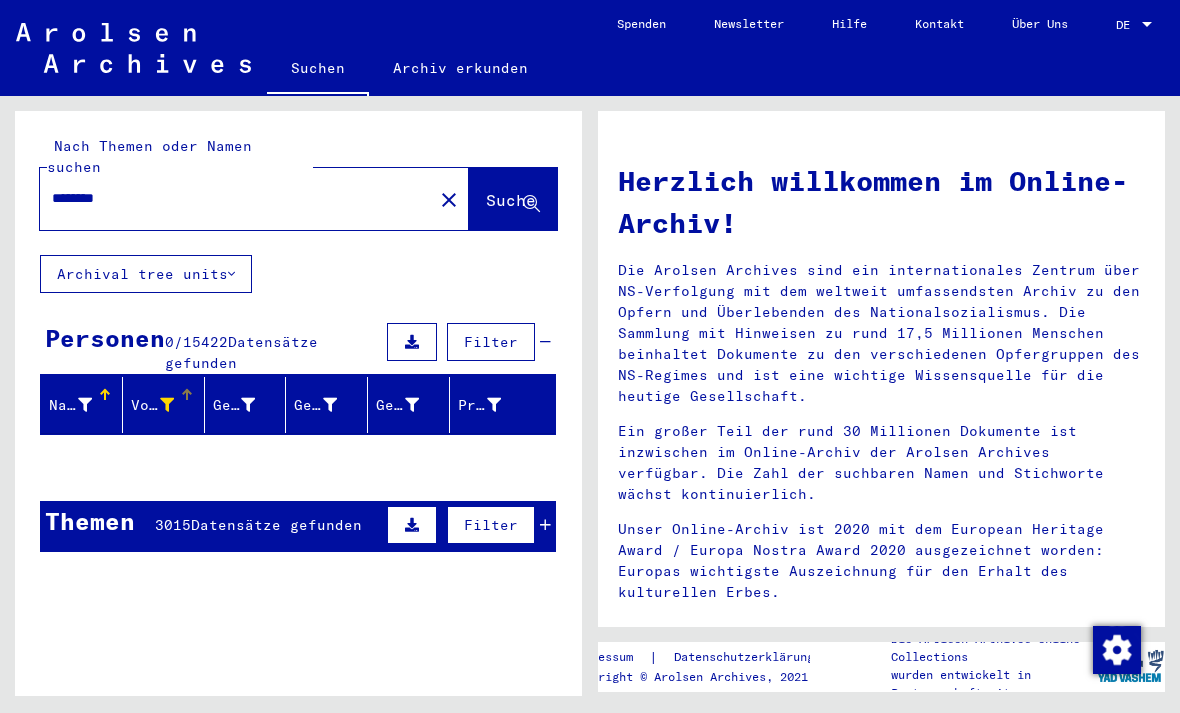 click on "Vorname" at bounding box center (167, 405) 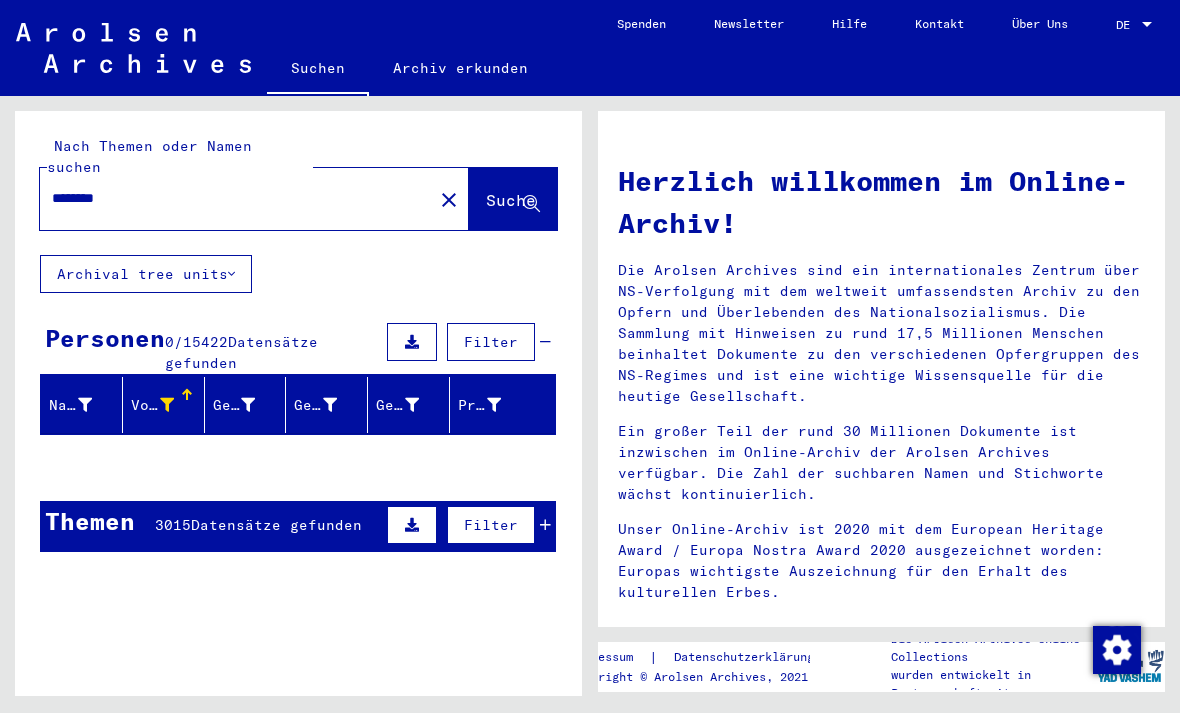 click at bounding box center (167, 405) 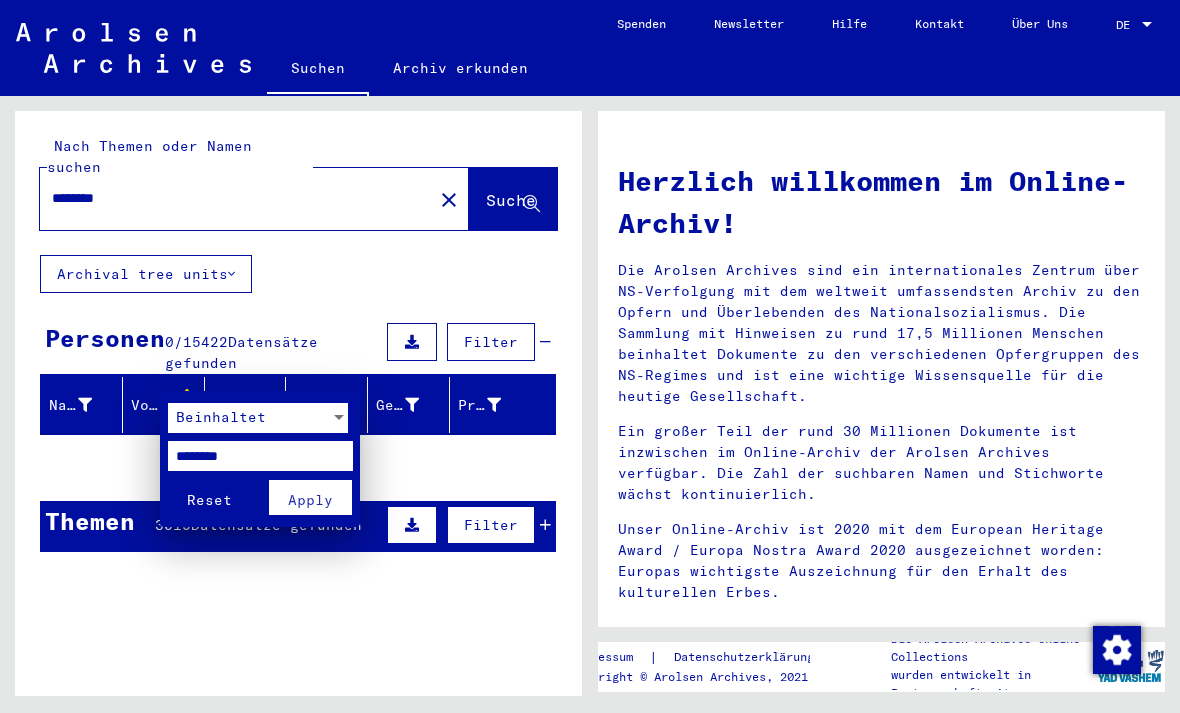 click on "*******" at bounding box center (260, 456) 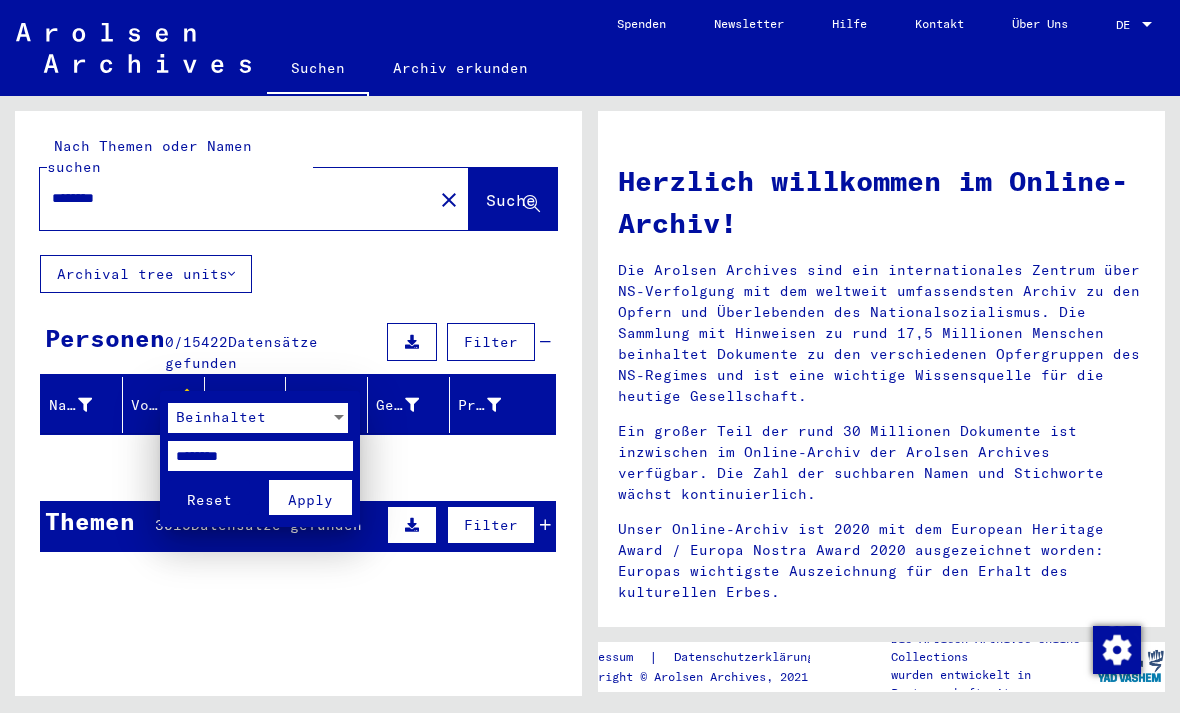 click on "Reset" at bounding box center [209, 500] 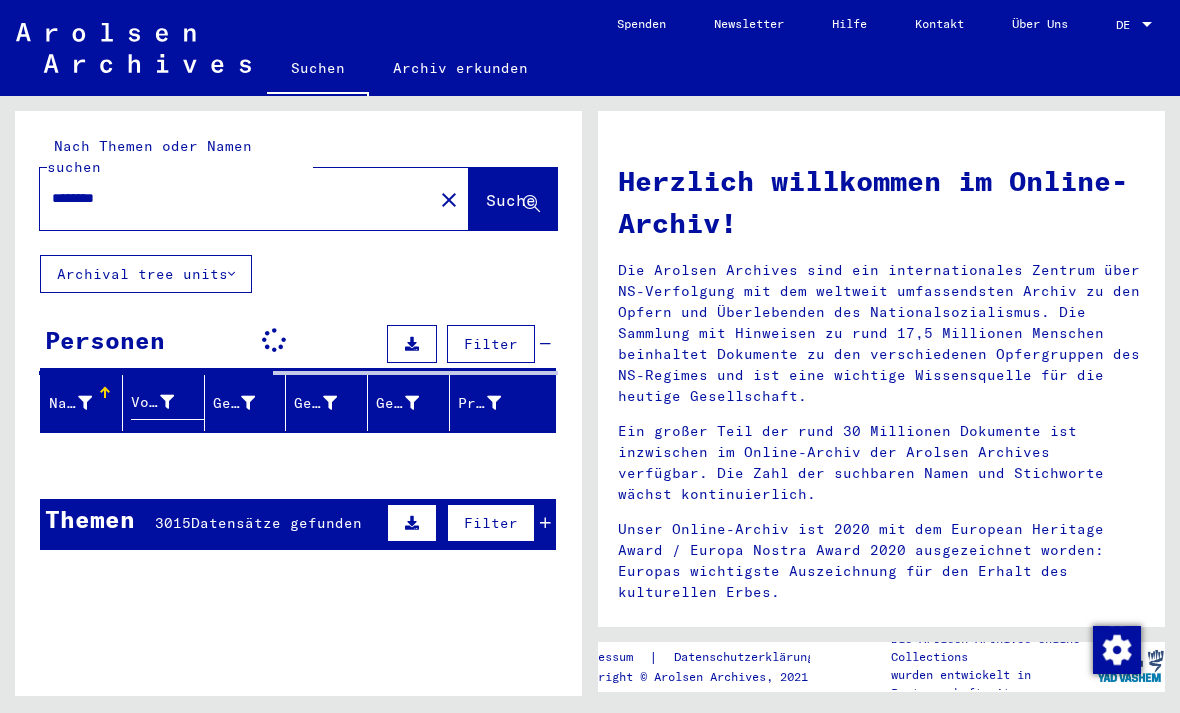 click at bounding box center (167, 402) 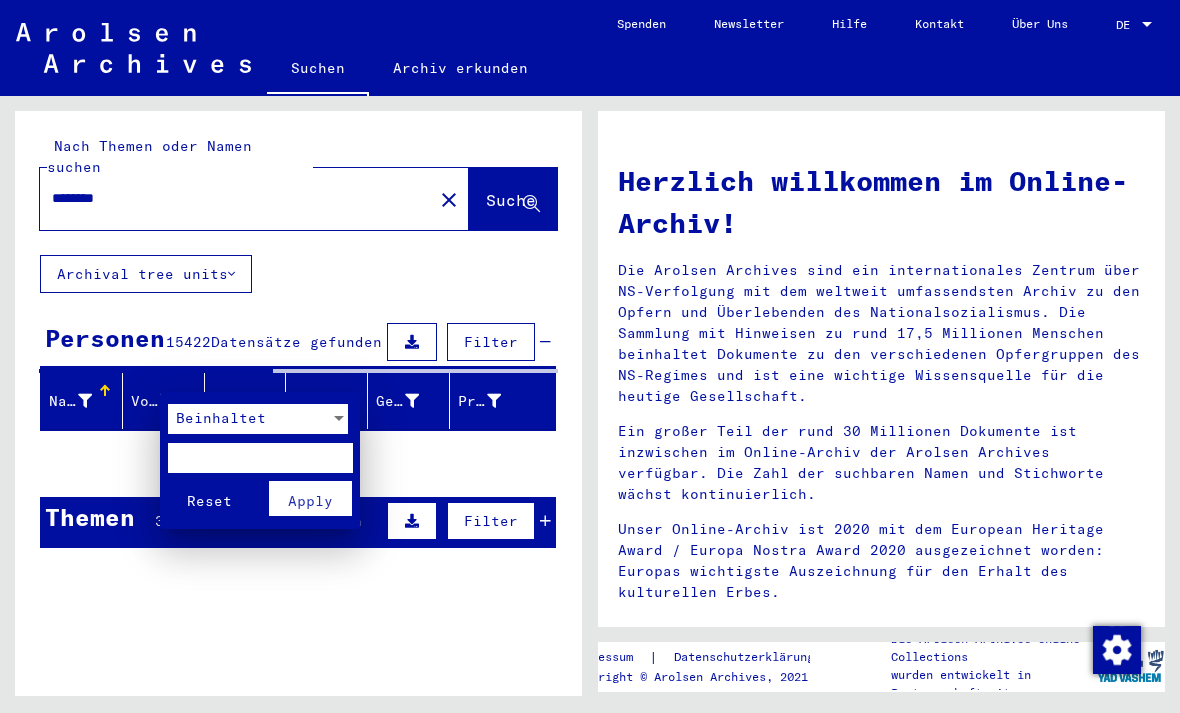 click at bounding box center (260, 458) 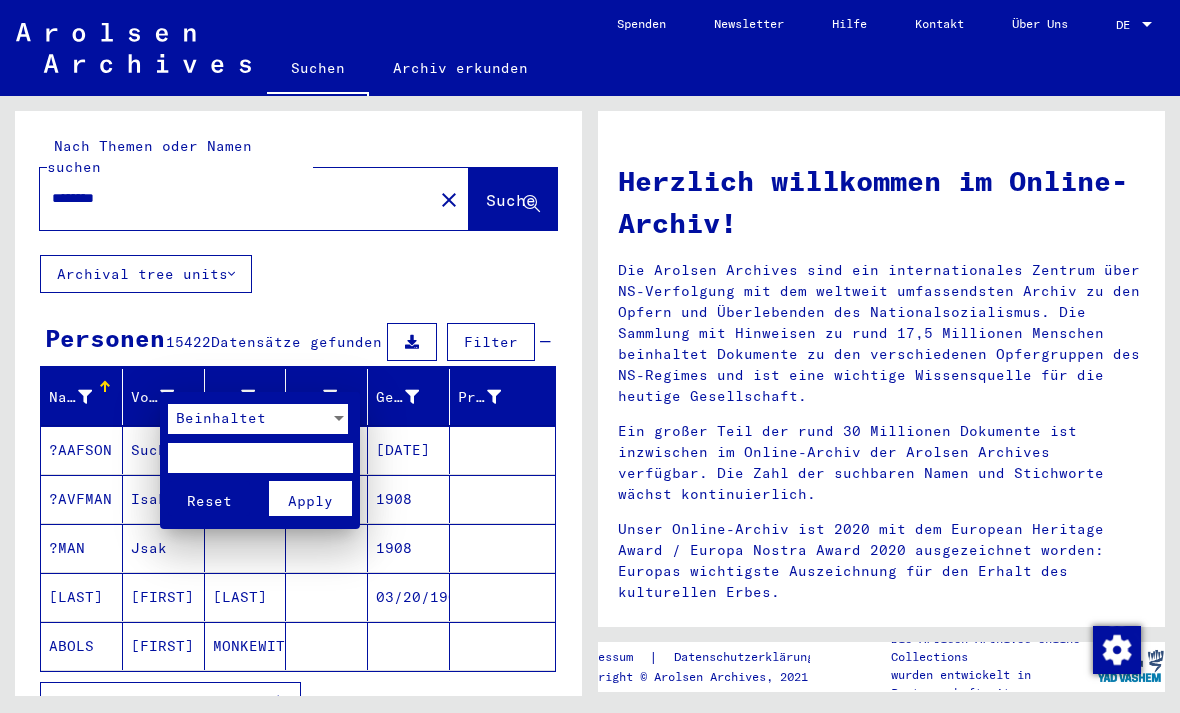 type on "*****" 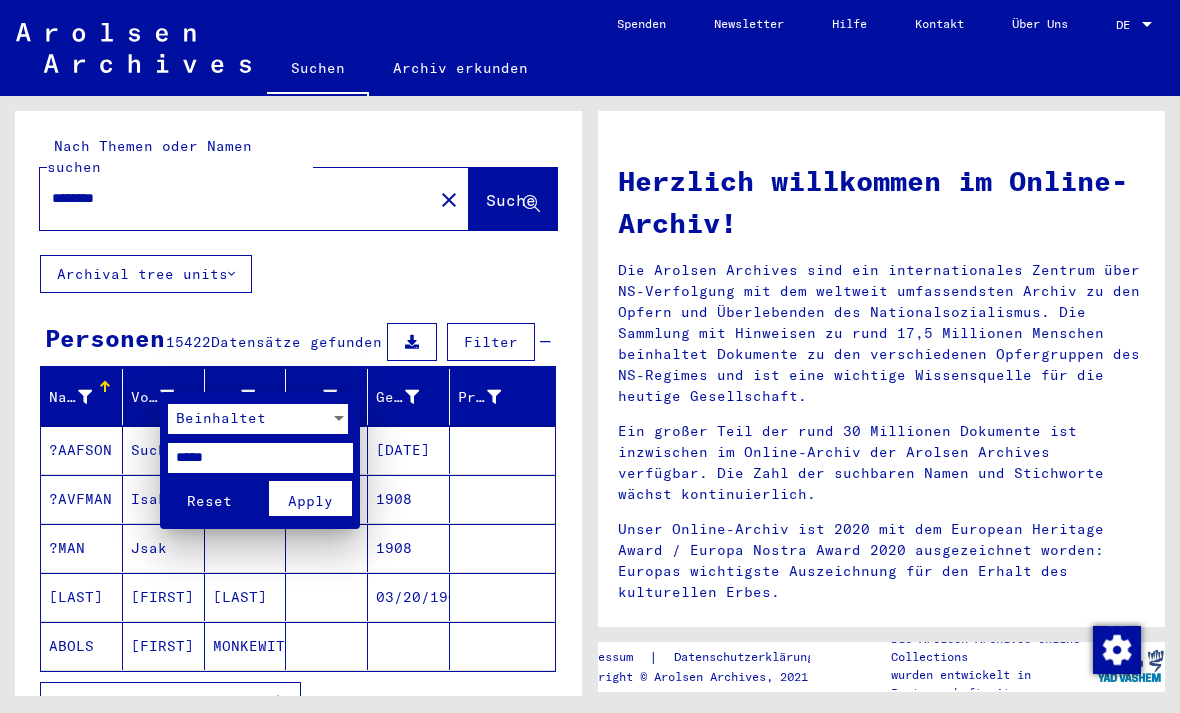 type on "*****" 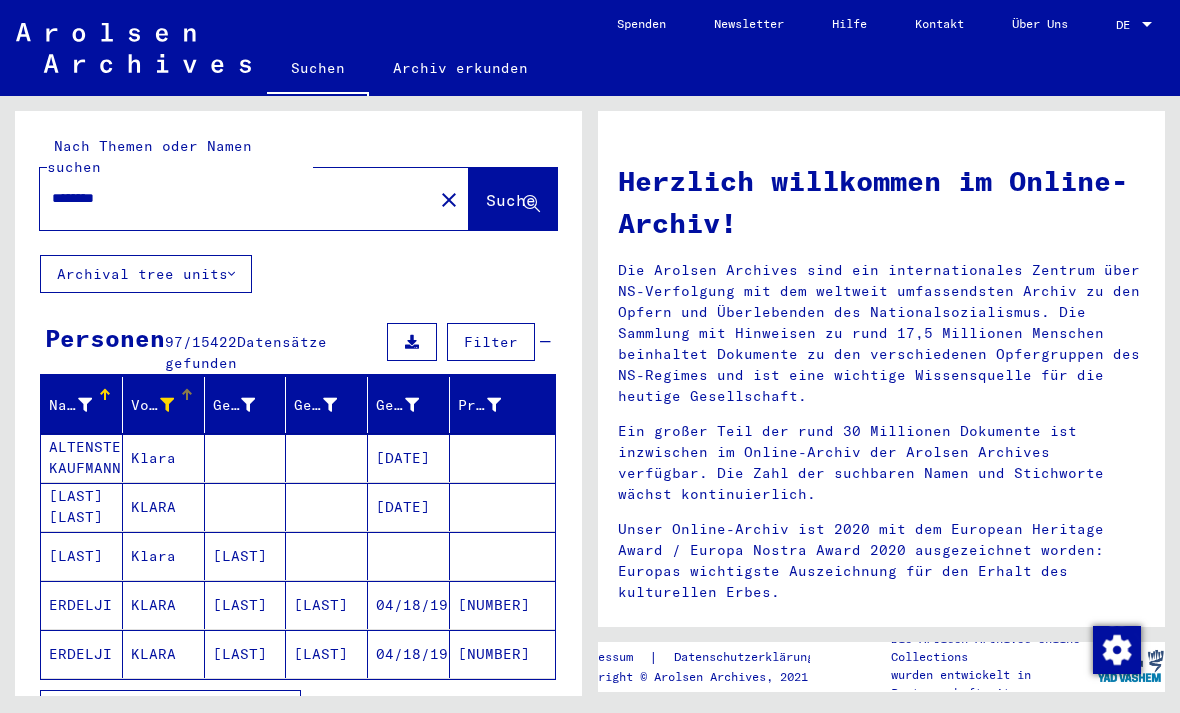 click on "Geburtsdatum" at bounding box center (412, 405) 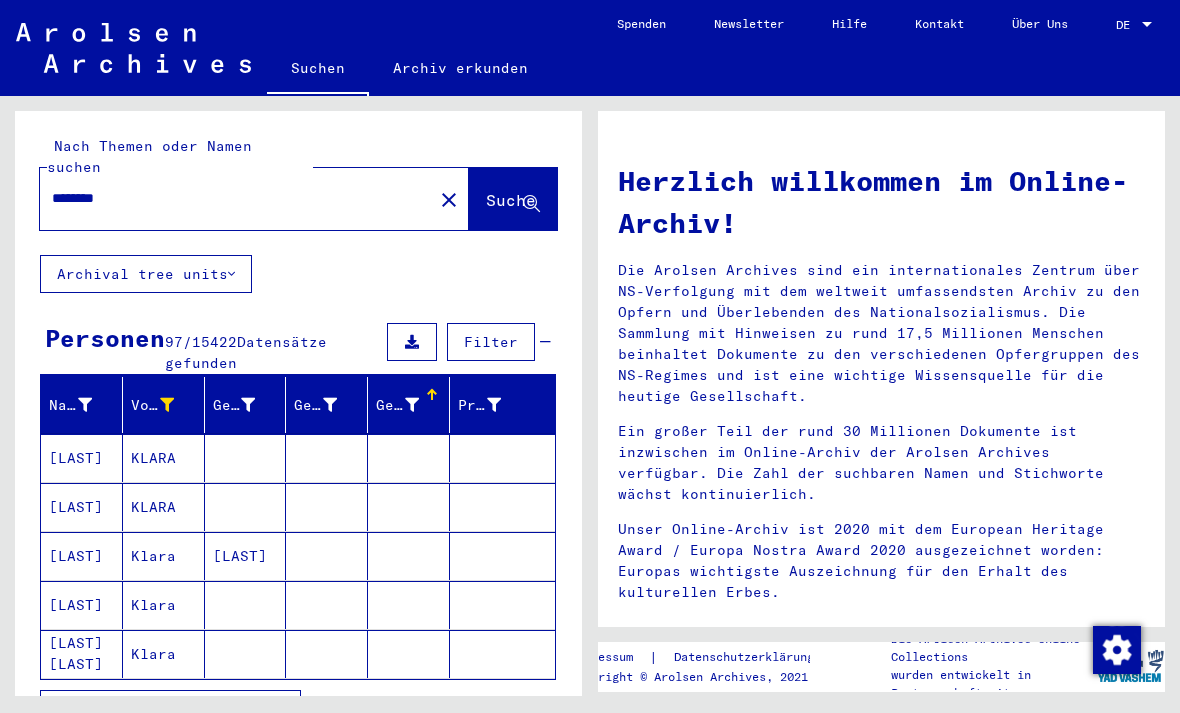 click at bounding box center [412, 405] 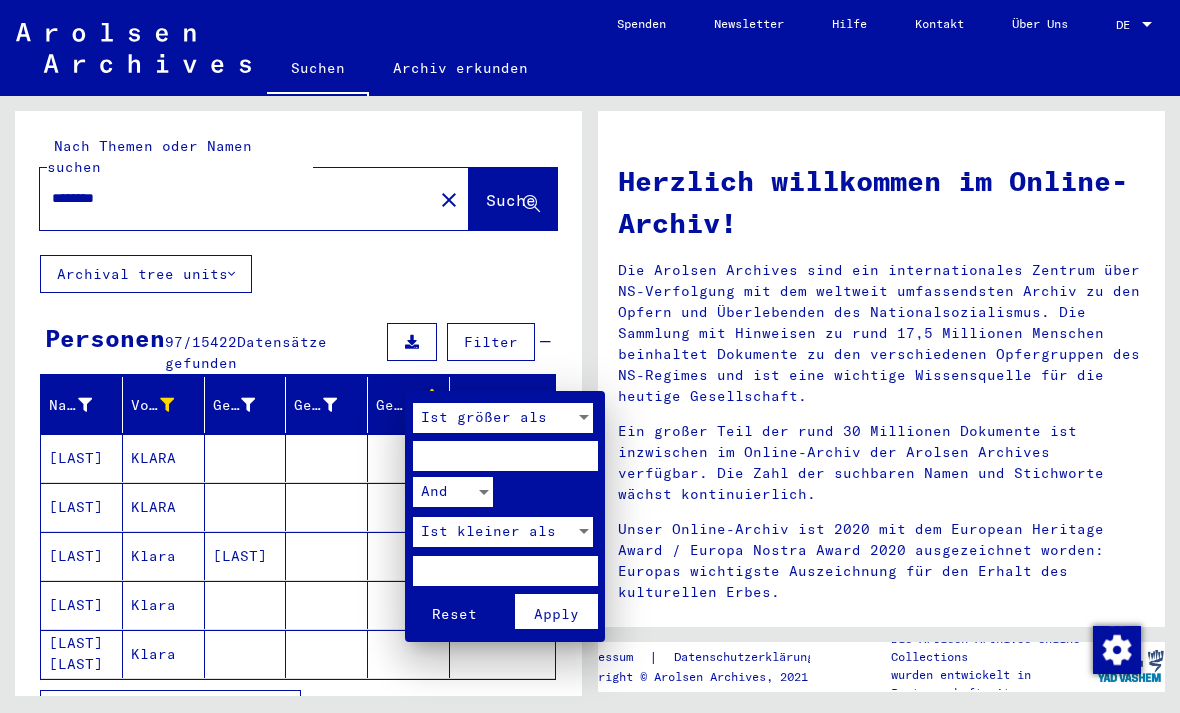 click at bounding box center [590, 356] 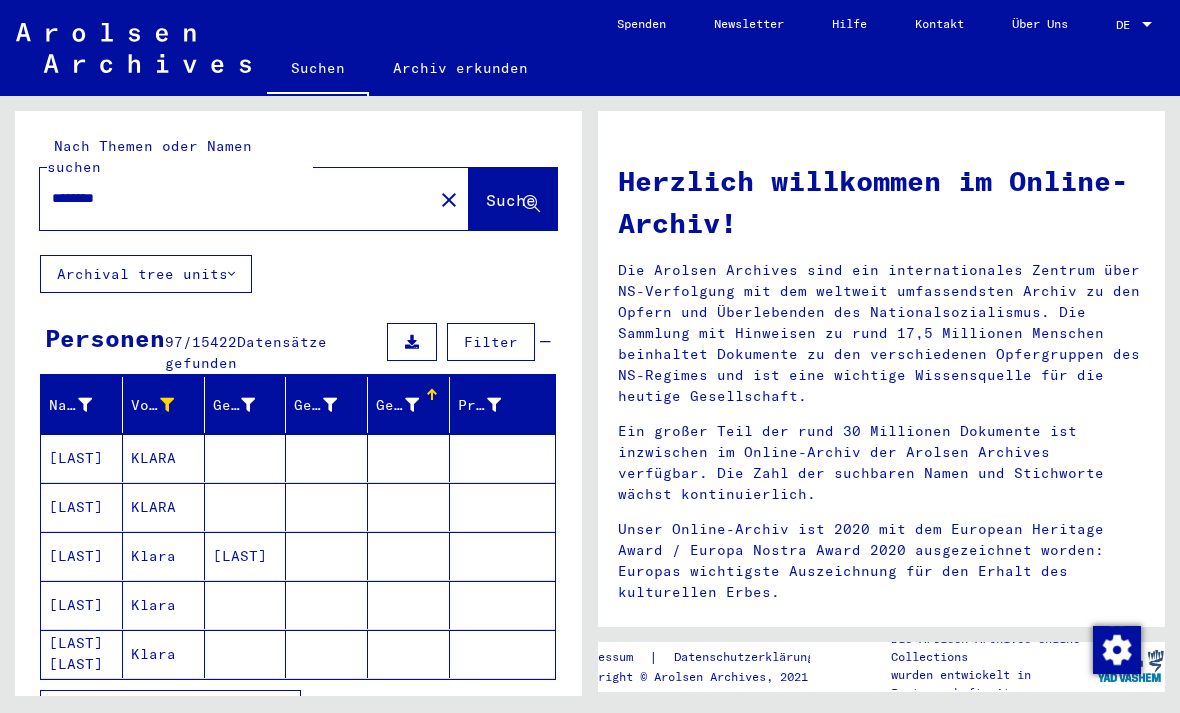 click at bounding box center [412, 405] 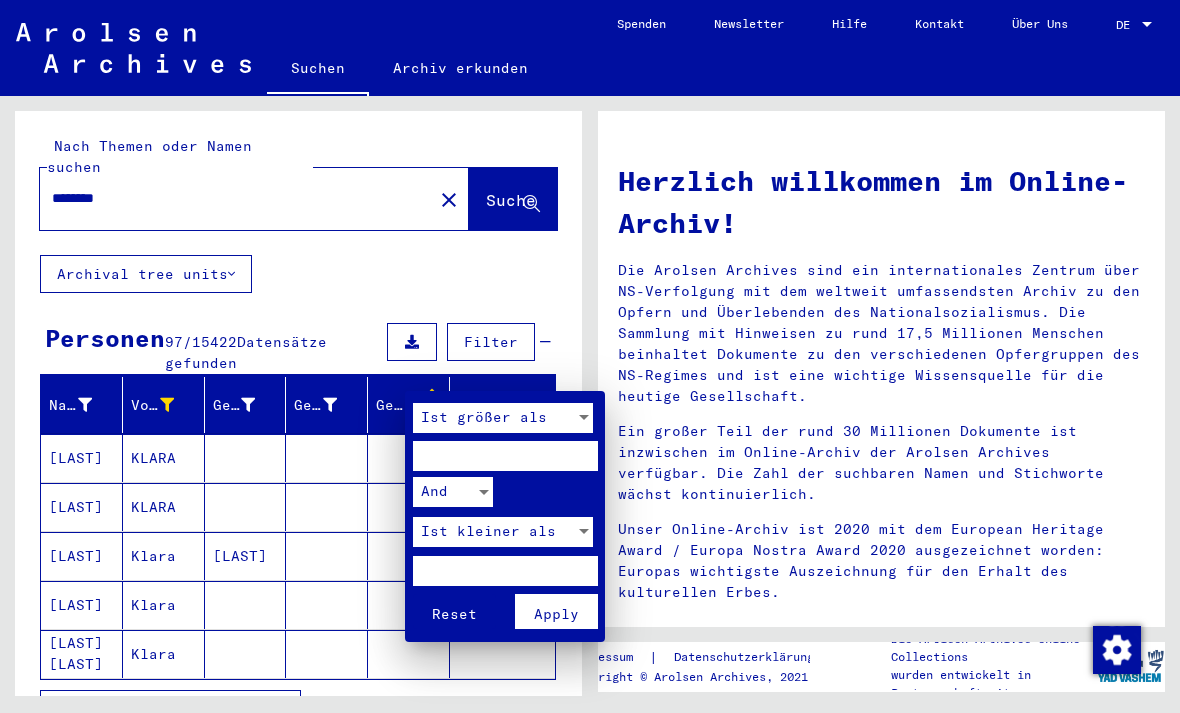 click at bounding box center (584, 417) 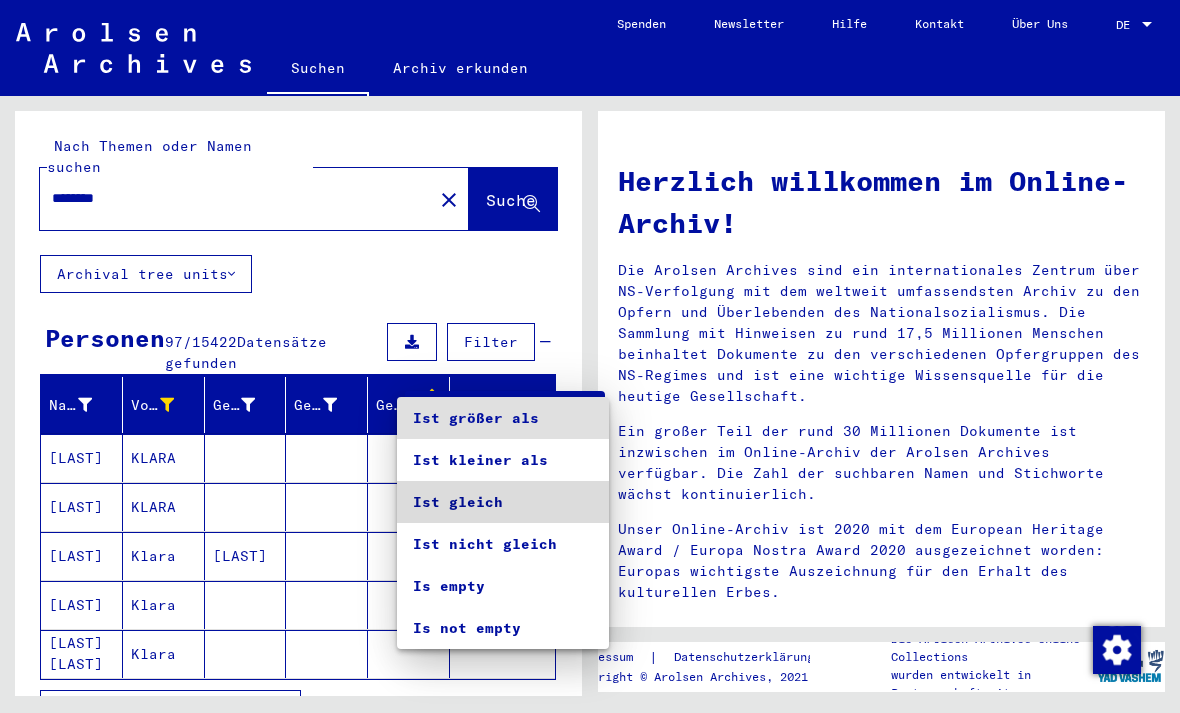 click on "Ist gleich" at bounding box center (503, 502) 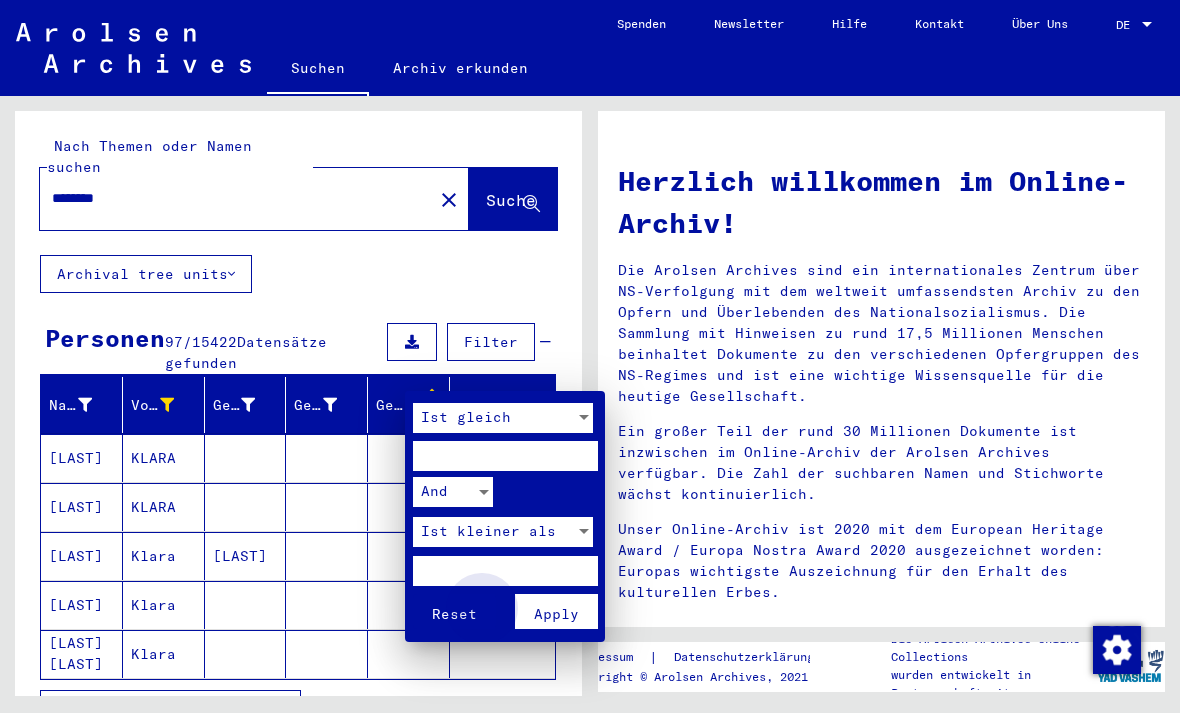 type on "****" 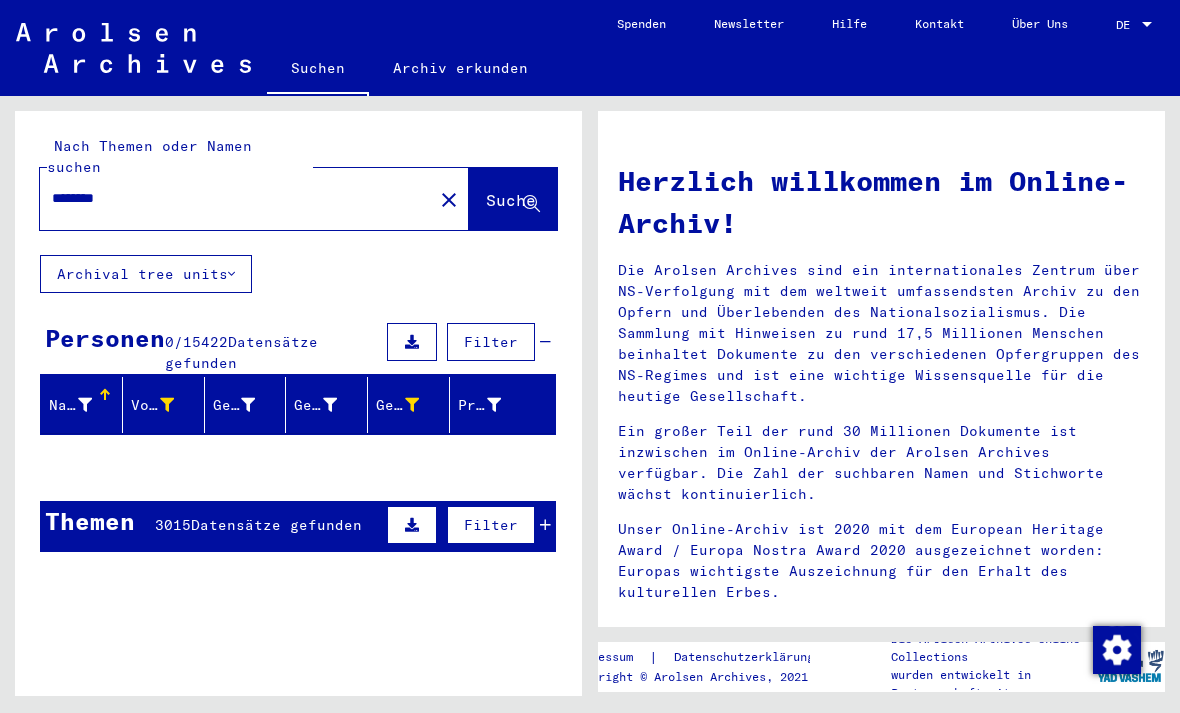 click at bounding box center [167, 405] 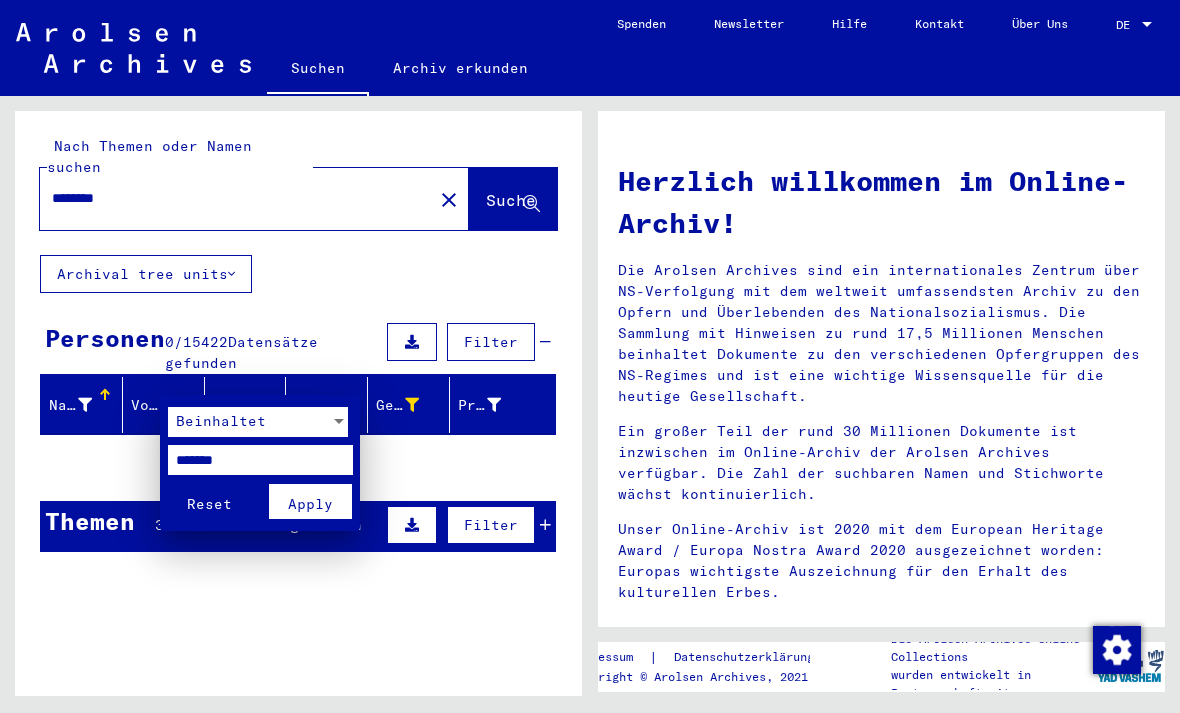 type on "*****" 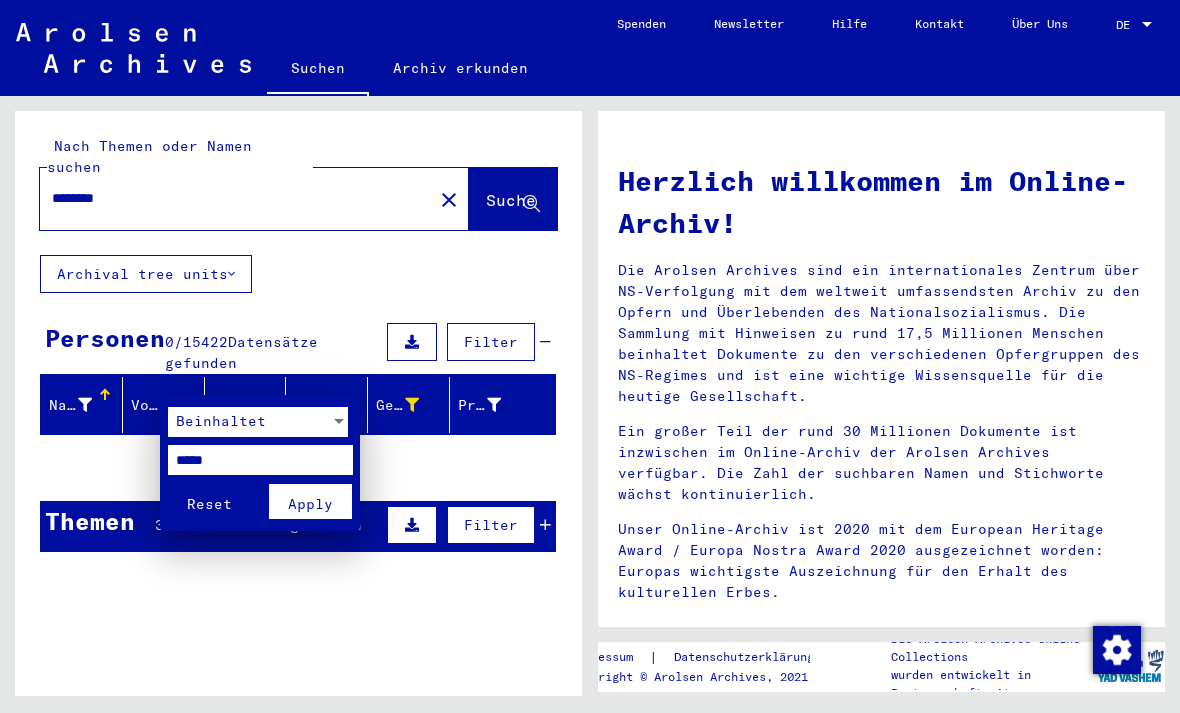 click on "Apply" at bounding box center [310, 501] 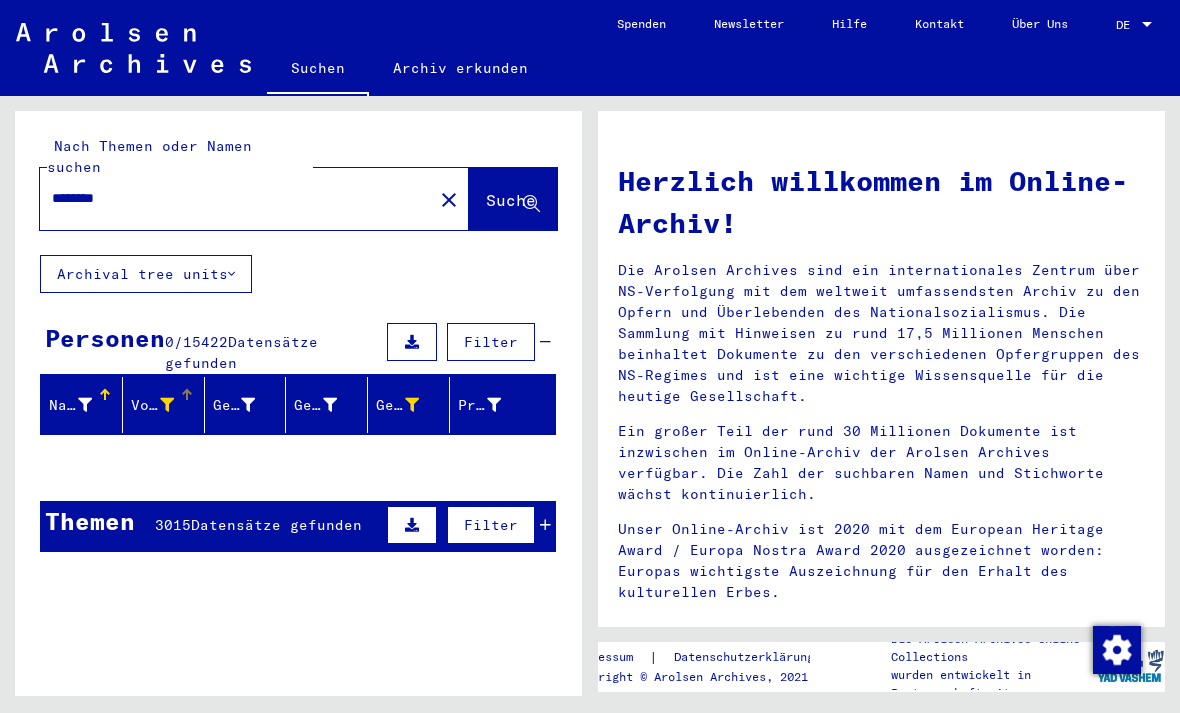 click on "Geburtsdatum" at bounding box center (412, 405) 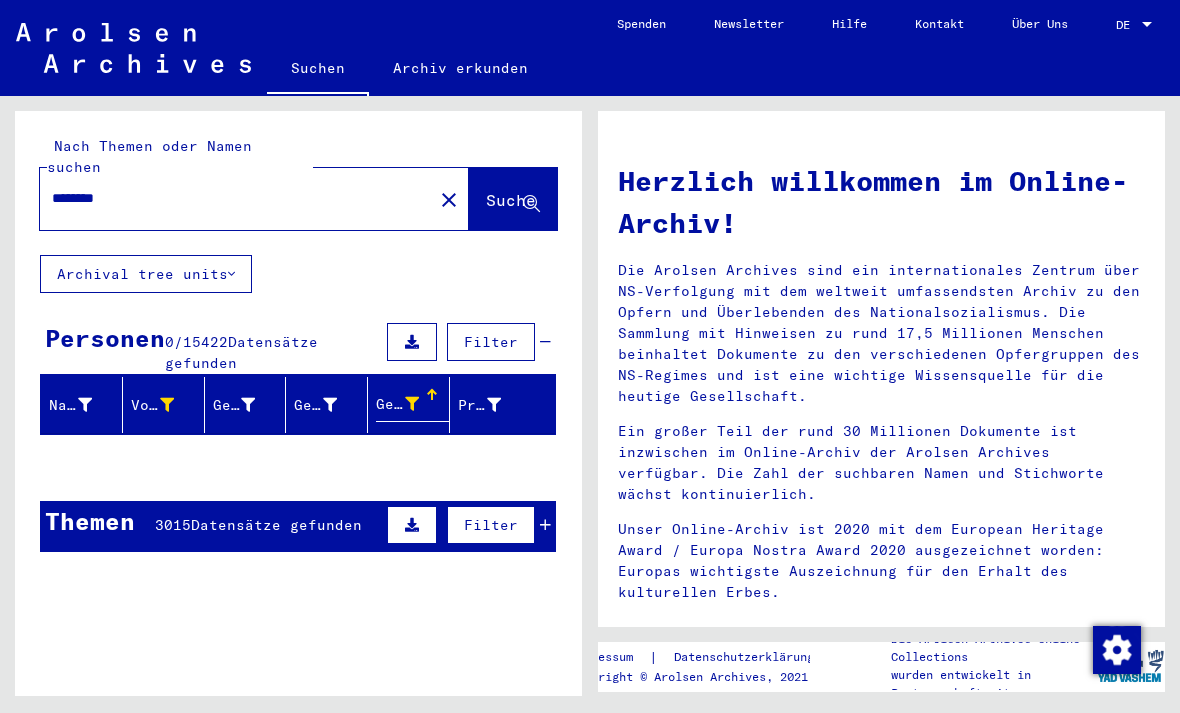 click at bounding box center (412, 404) 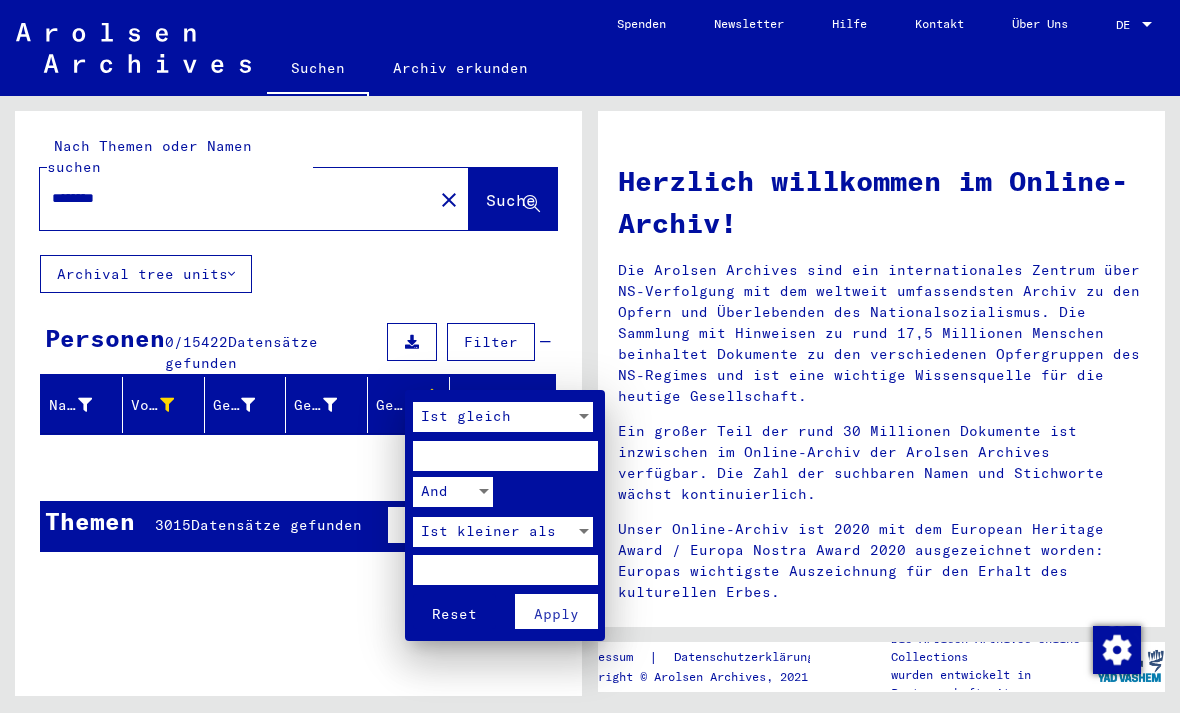 click on "****" at bounding box center (505, 456) 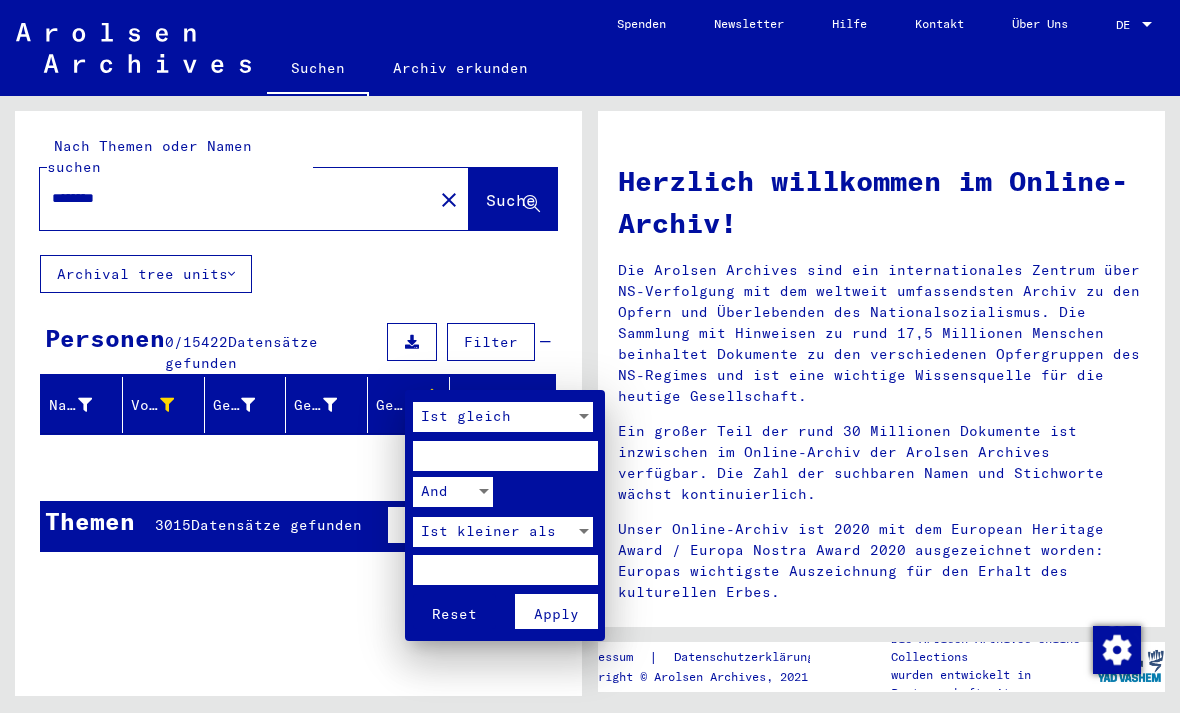 click on "Reset" at bounding box center [454, 614] 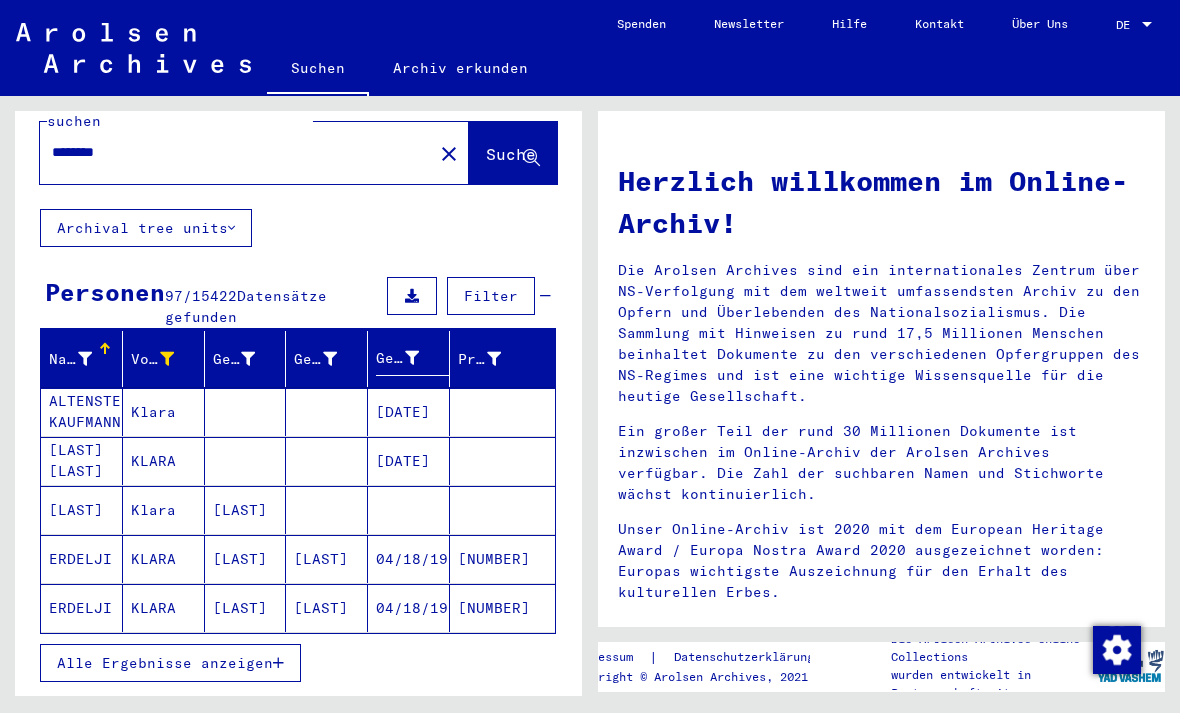 scroll, scrollTop: 45, scrollLeft: 0, axis: vertical 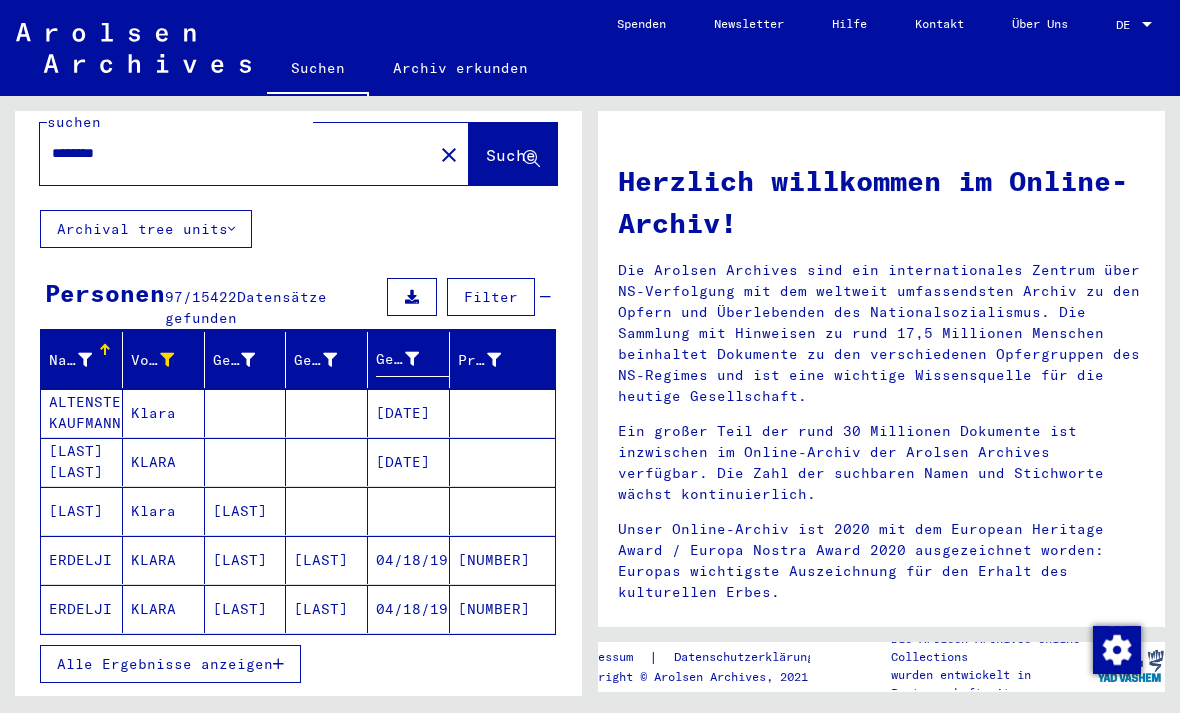 click on "Prisoner #" at bounding box center [479, 360] 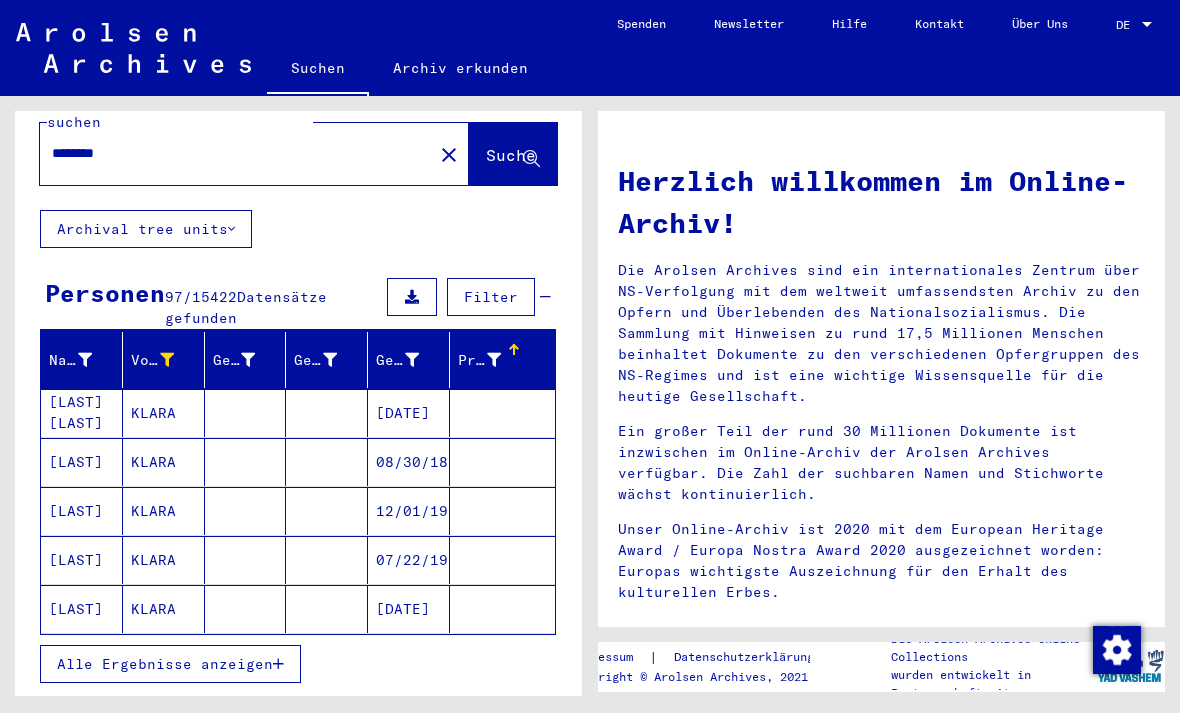 click on "[DATE]" at bounding box center (409, 462) 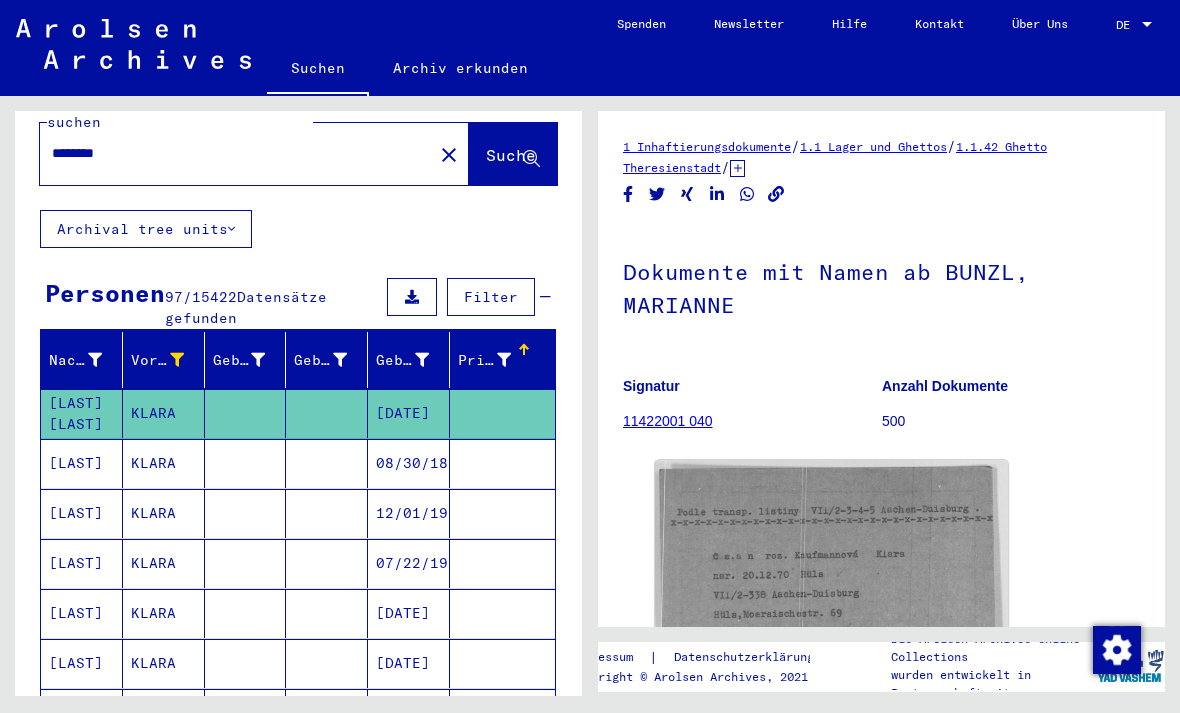 scroll, scrollTop: 0, scrollLeft: 0, axis: both 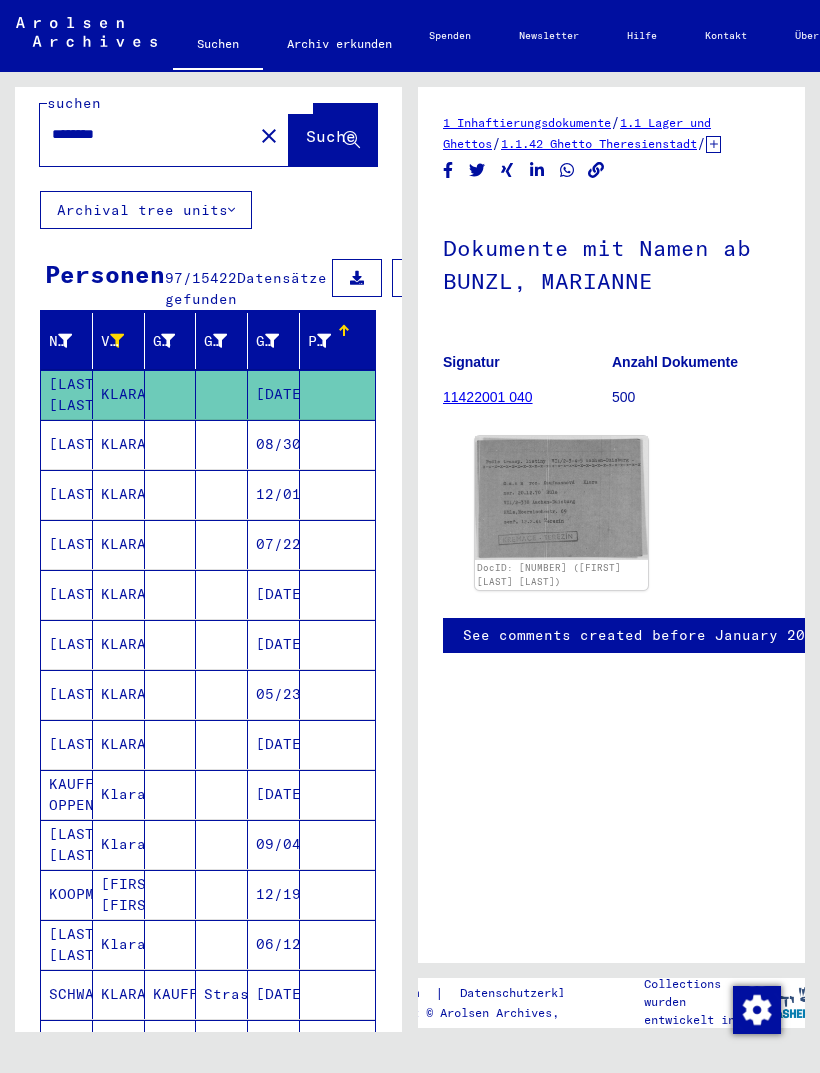 click on "[DATE]" 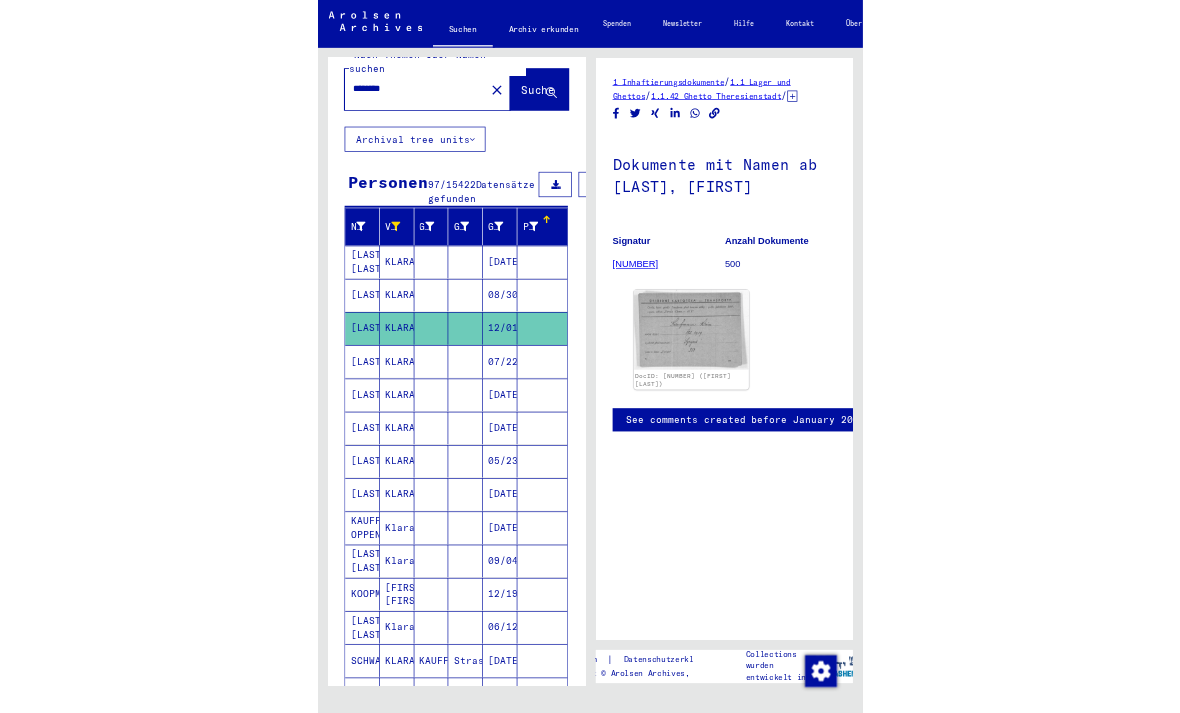 scroll, scrollTop: 0, scrollLeft: 0, axis: both 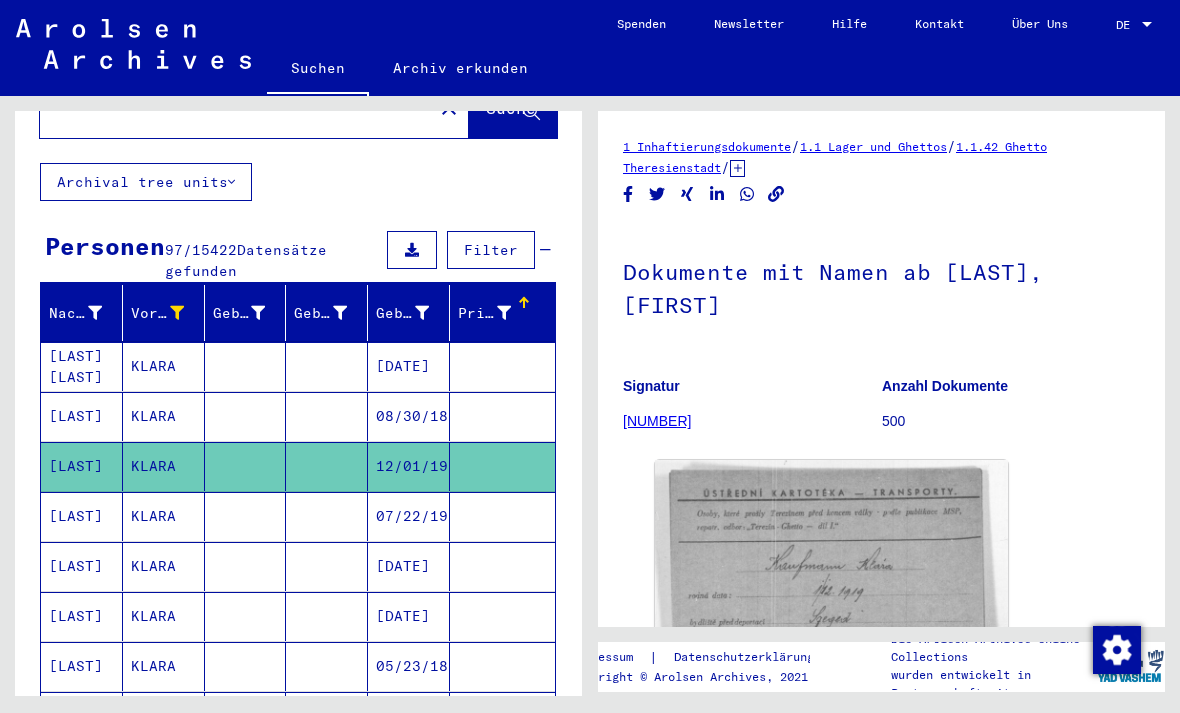 click at bounding box center (258, 313) 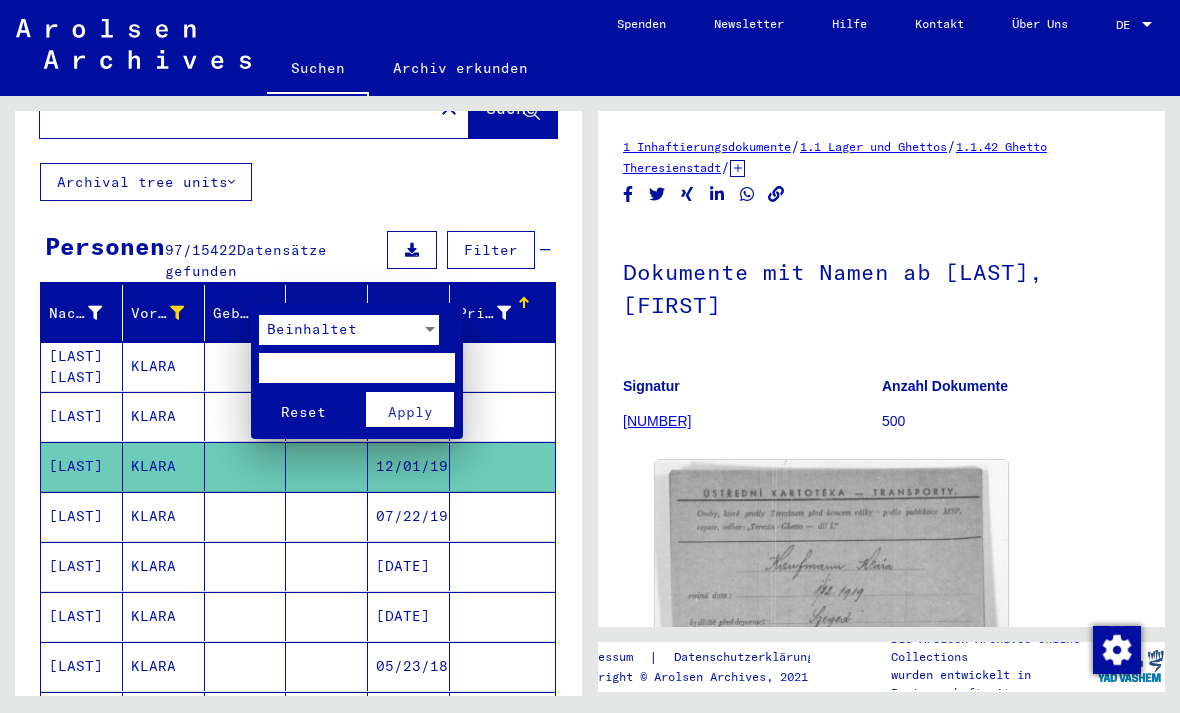 click at bounding box center [357, 368] 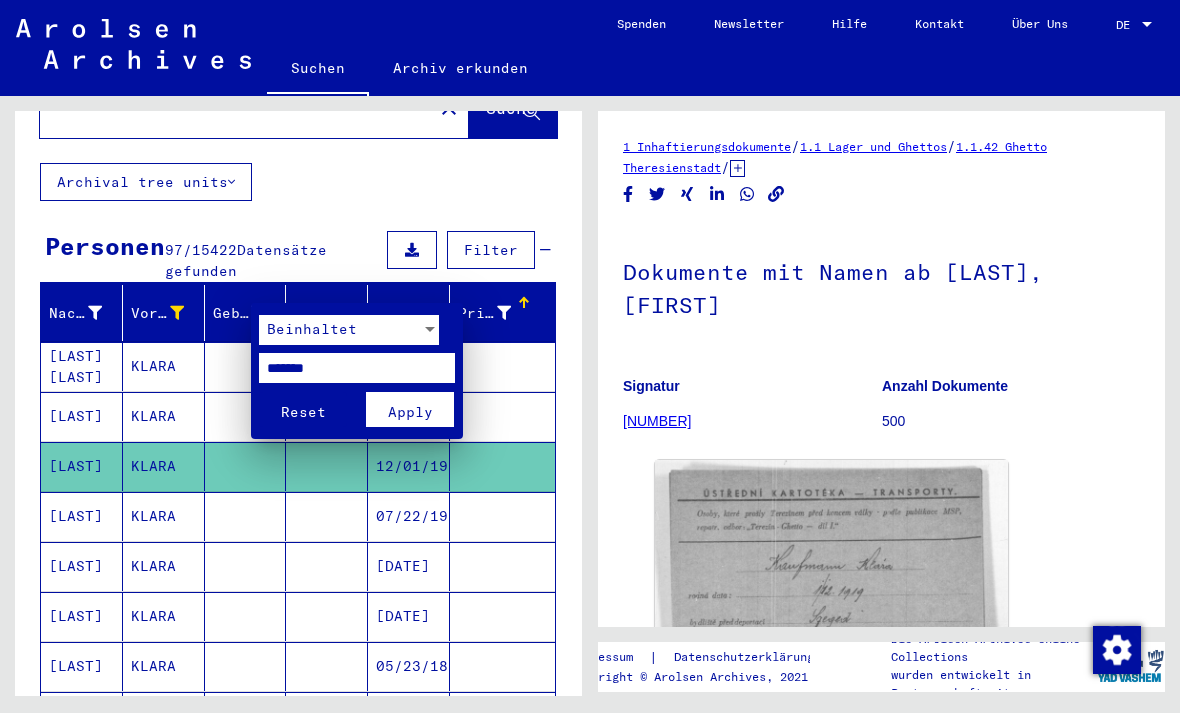 type on "*******" 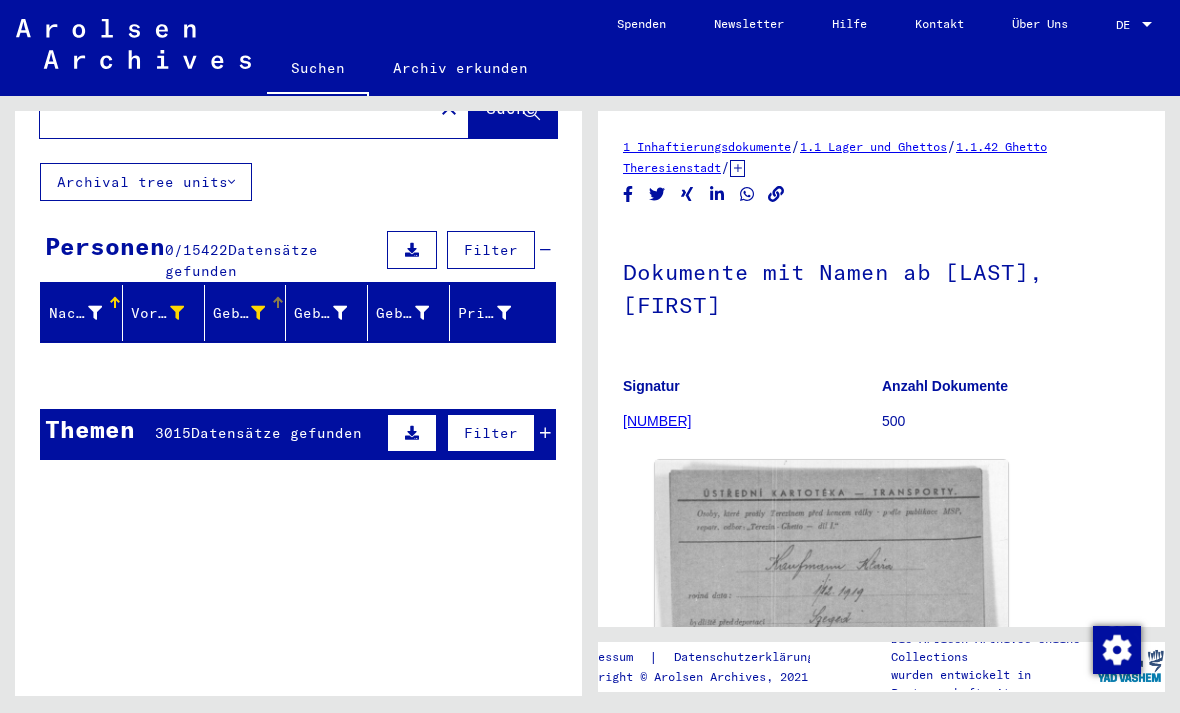 click at bounding box center [177, 313] 